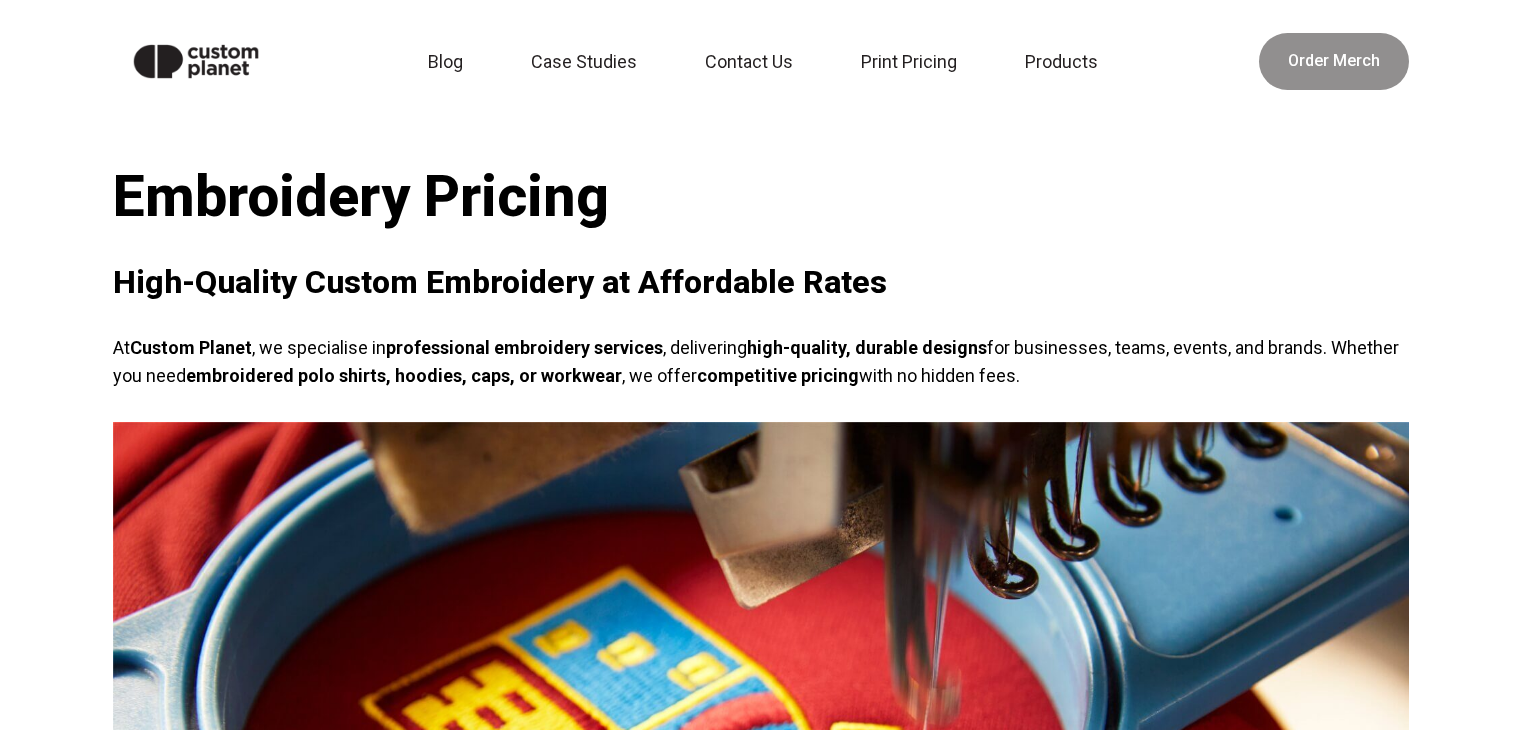 scroll, scrollTop: 0, scrollLeft: 0, axis: both 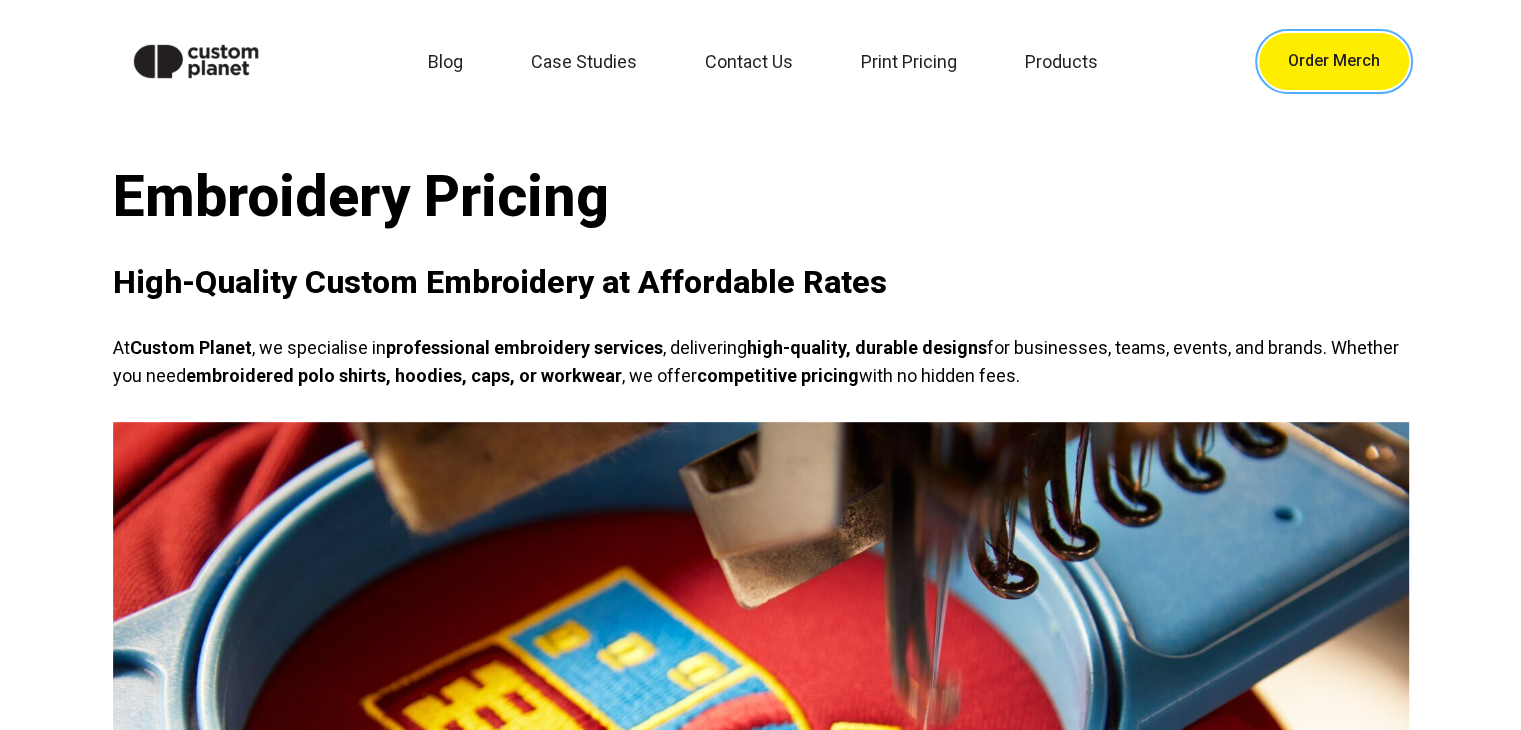 click on "Order Merch" at bounding box center (1334, 61) 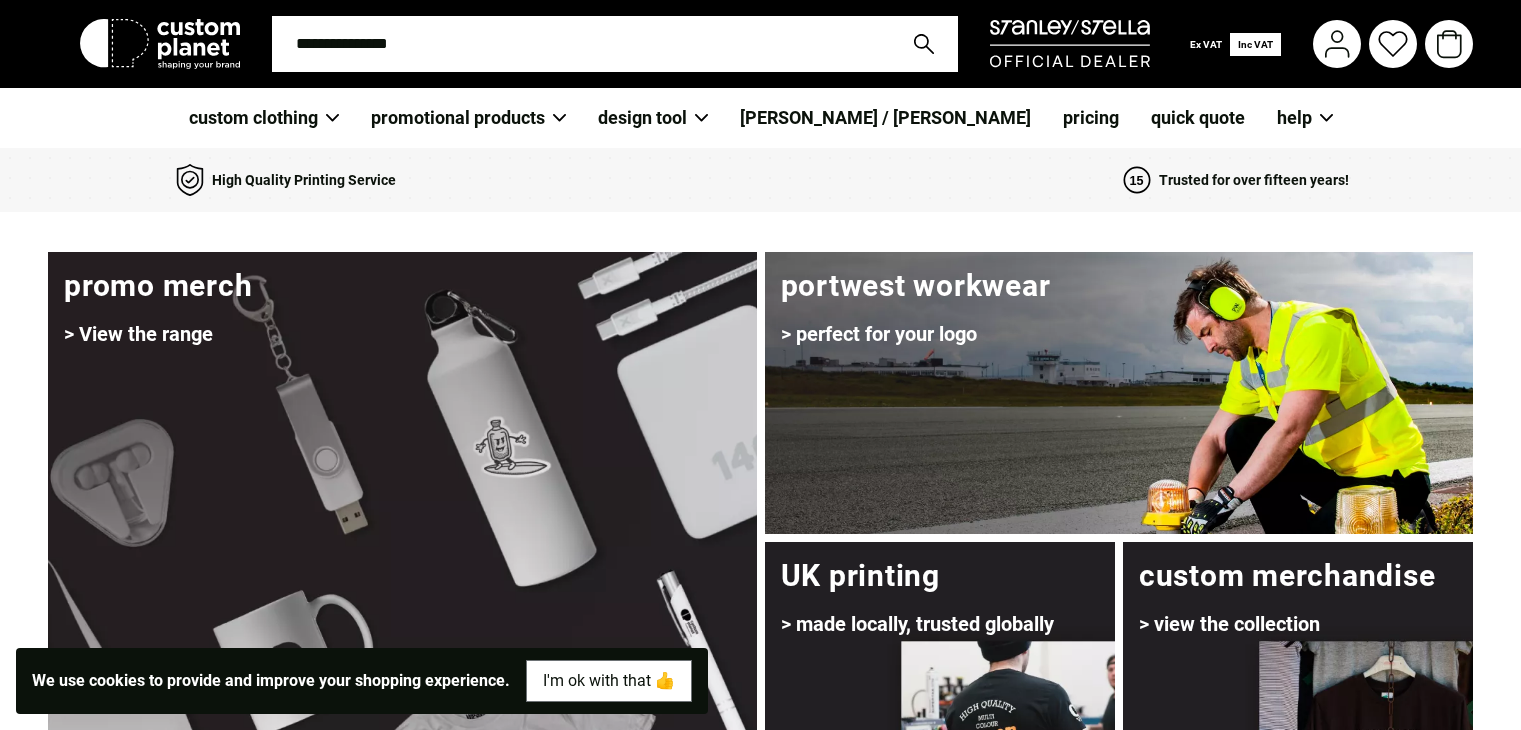 scroll, scrollTop: 0, scrollLeft: 0, axis: both 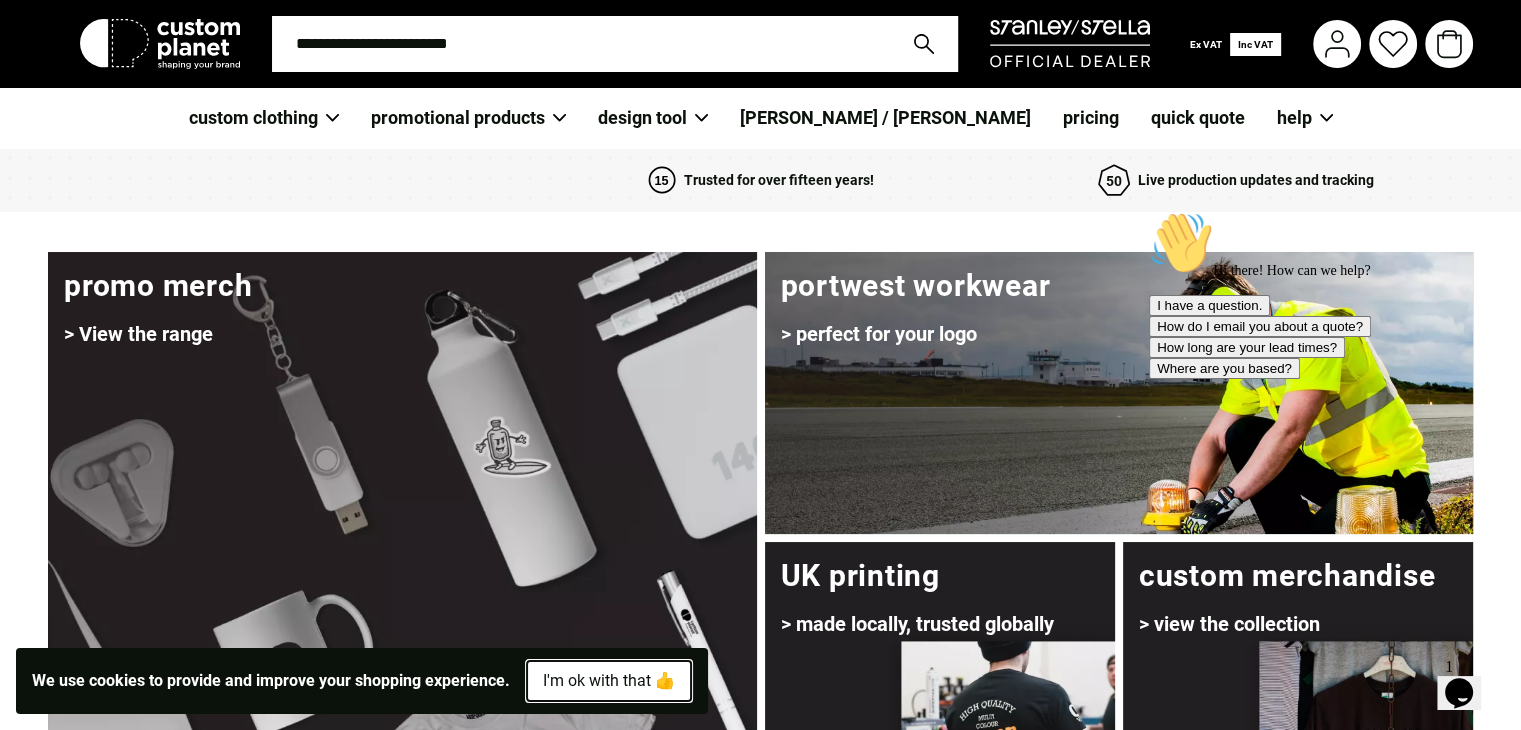click on "I'm ok with that 👍" at bounding box center (609, 681) 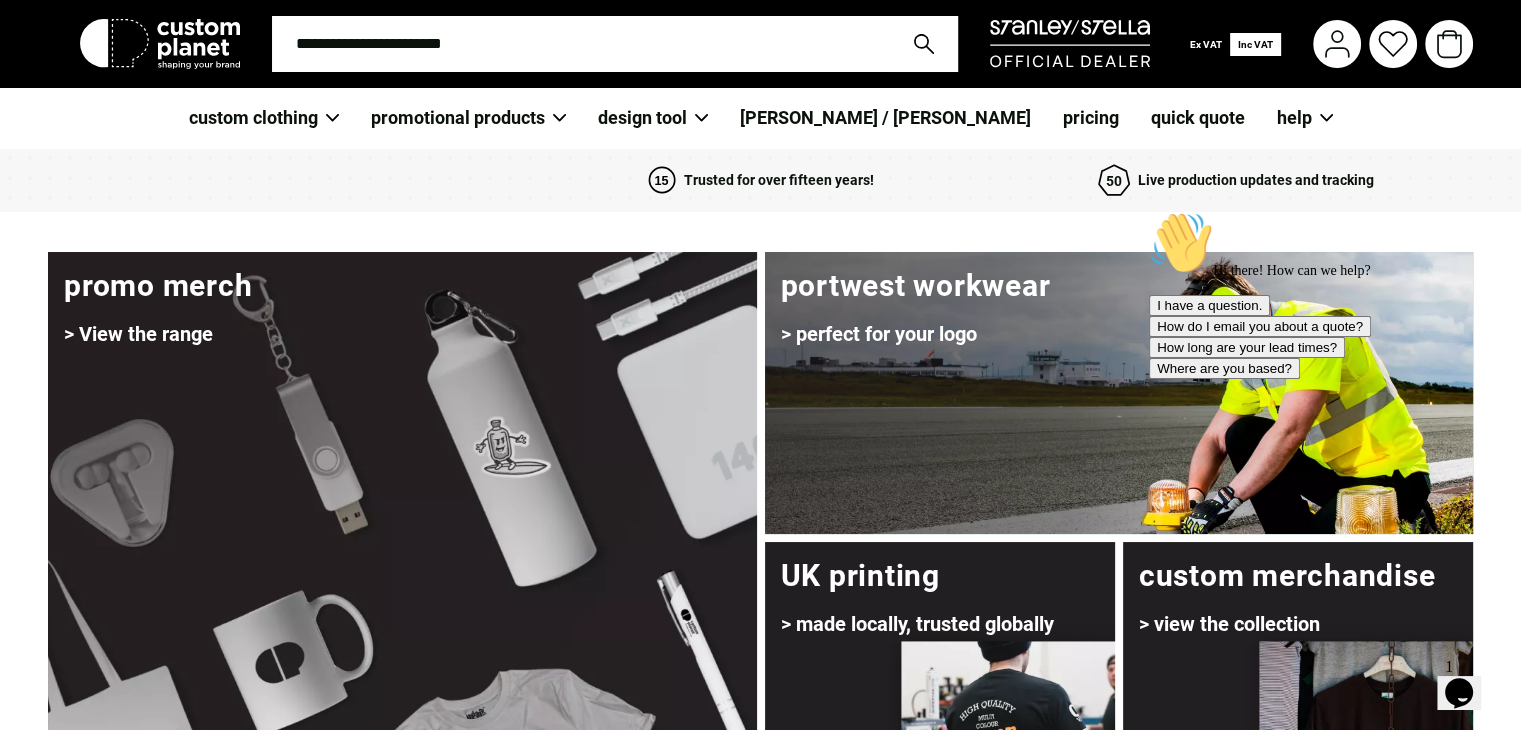 click at bounding box center [1149, 211] 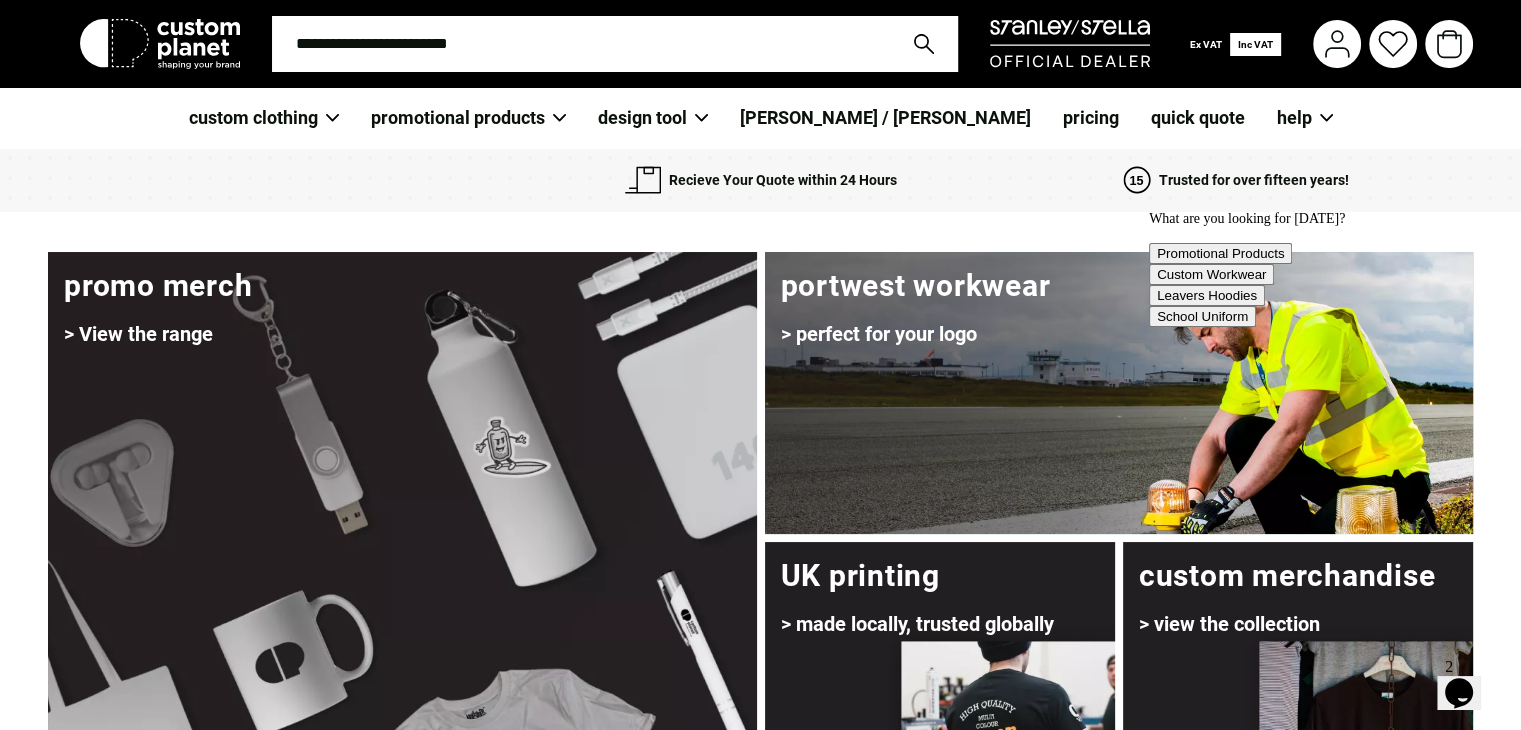 click at bounding box center (1149, 211) 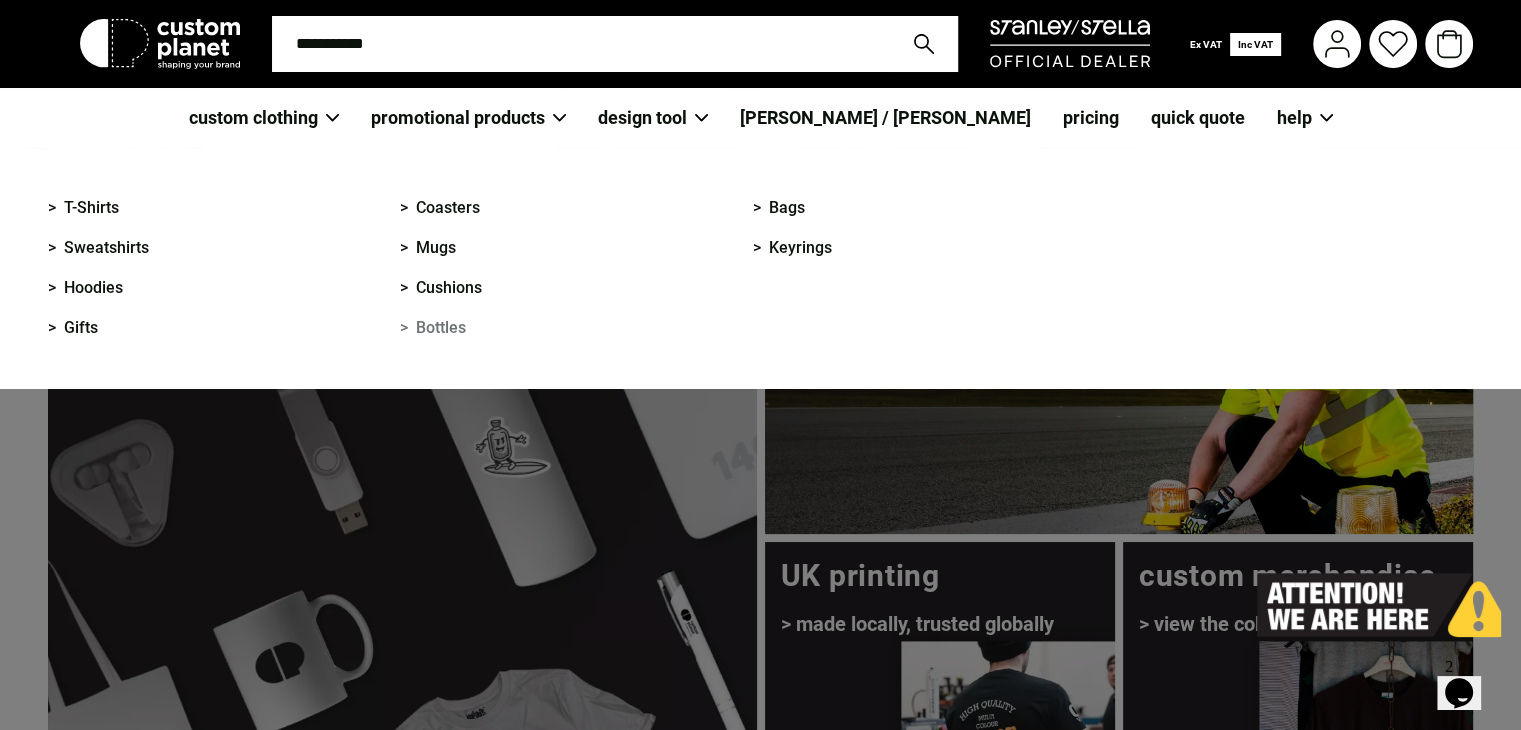 click on ">  Bottles" at bounding box center (433, 328) 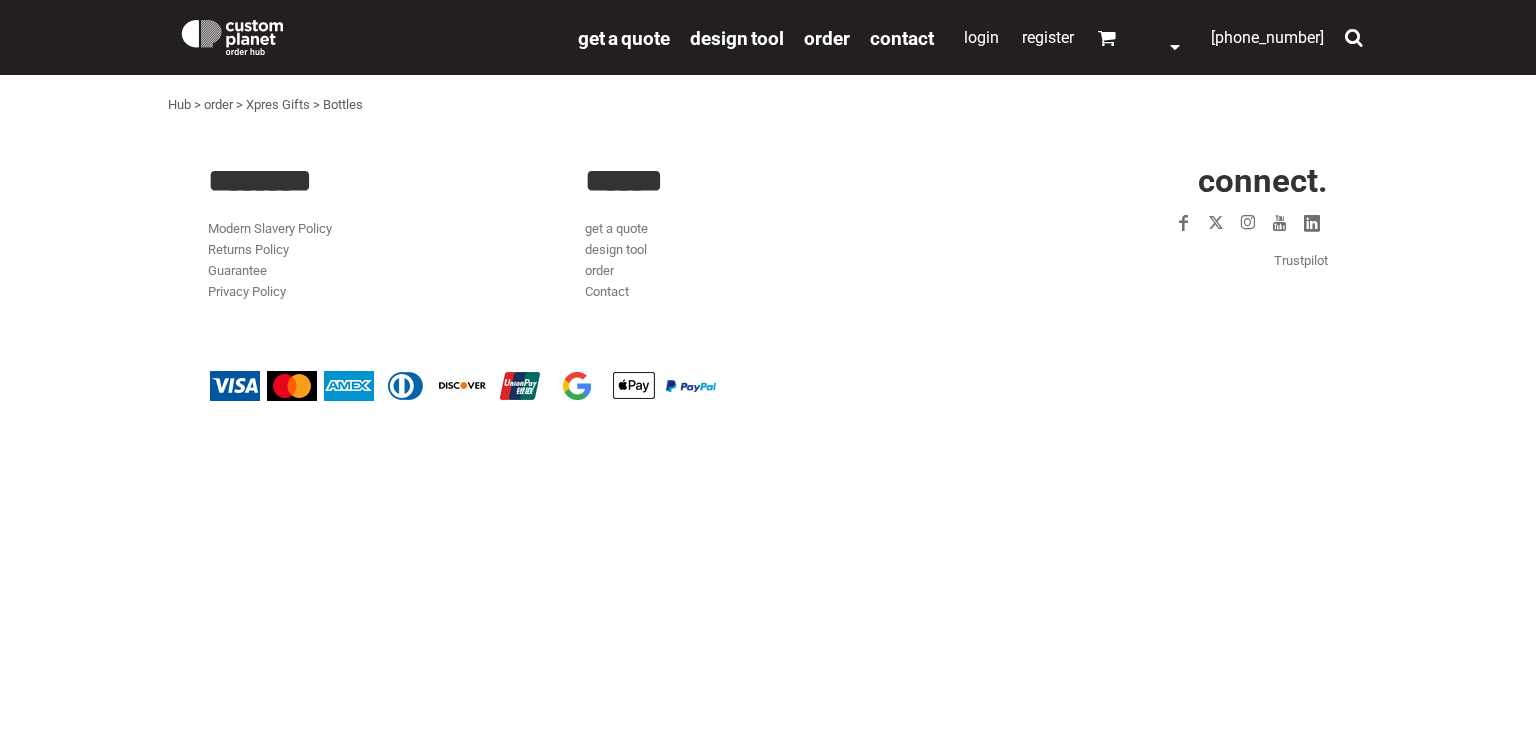 scroll, scrollTop: 0, scrollLeft: 0, axis: both 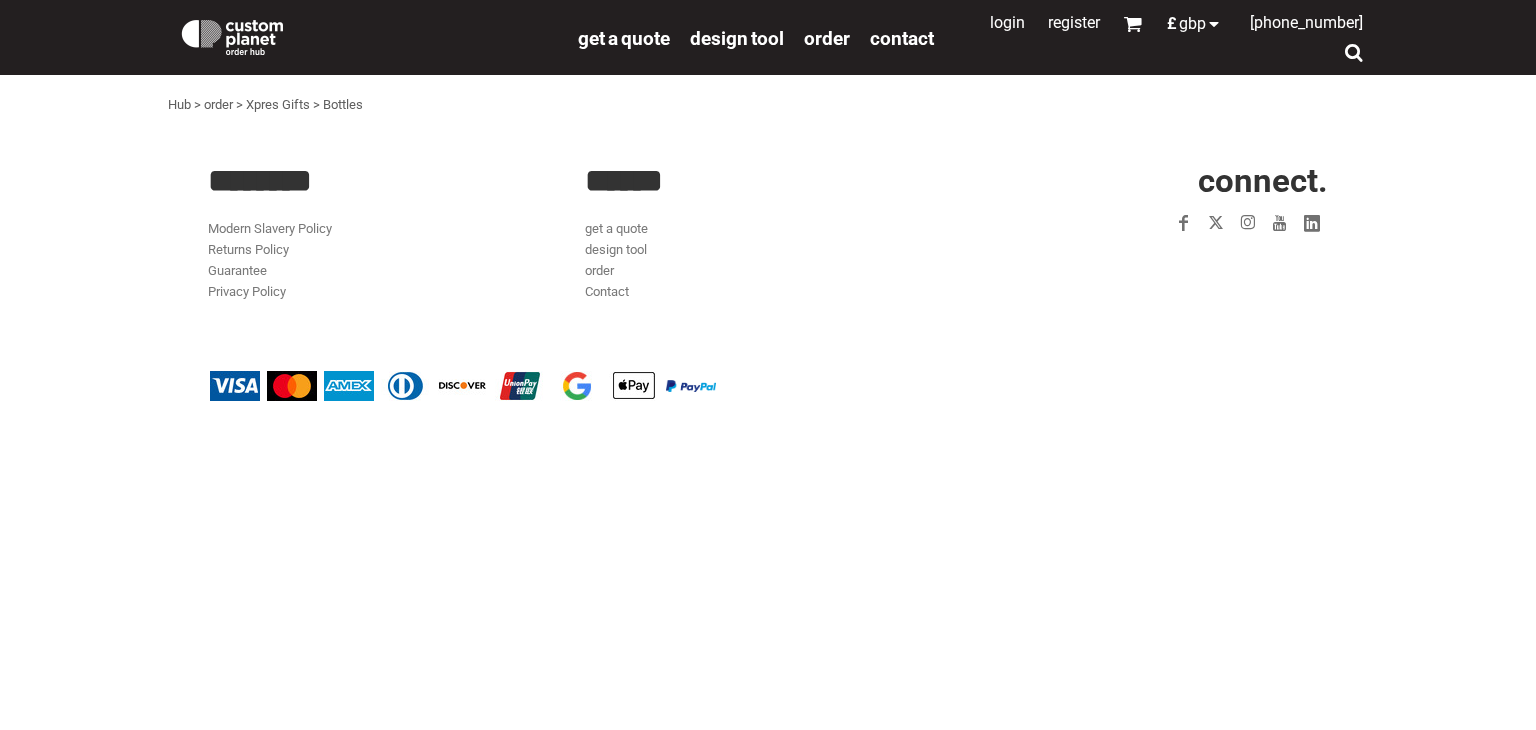 click at bounding box center (232, 35) 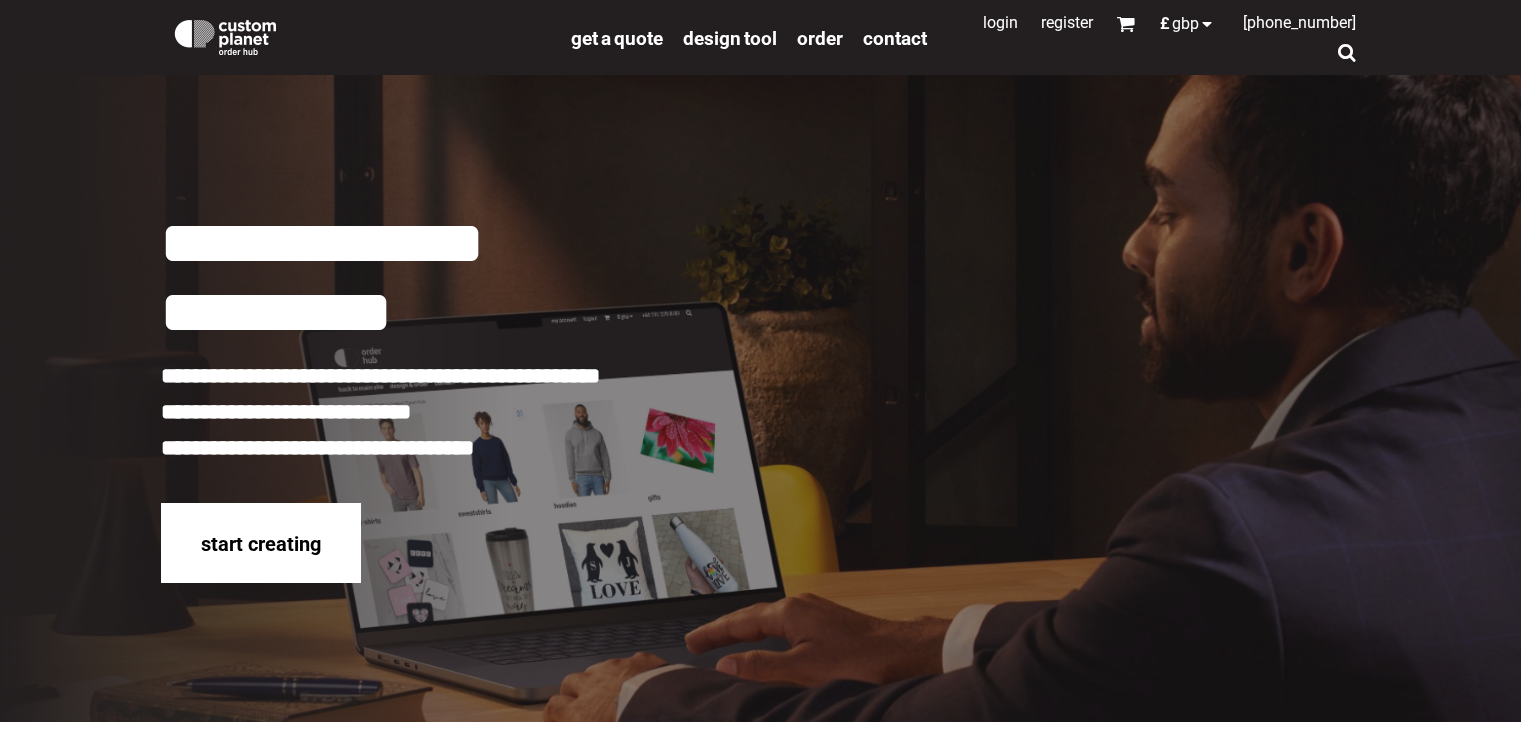 scroll, scrollTop: 0, scrollLeft: 0, axis: both 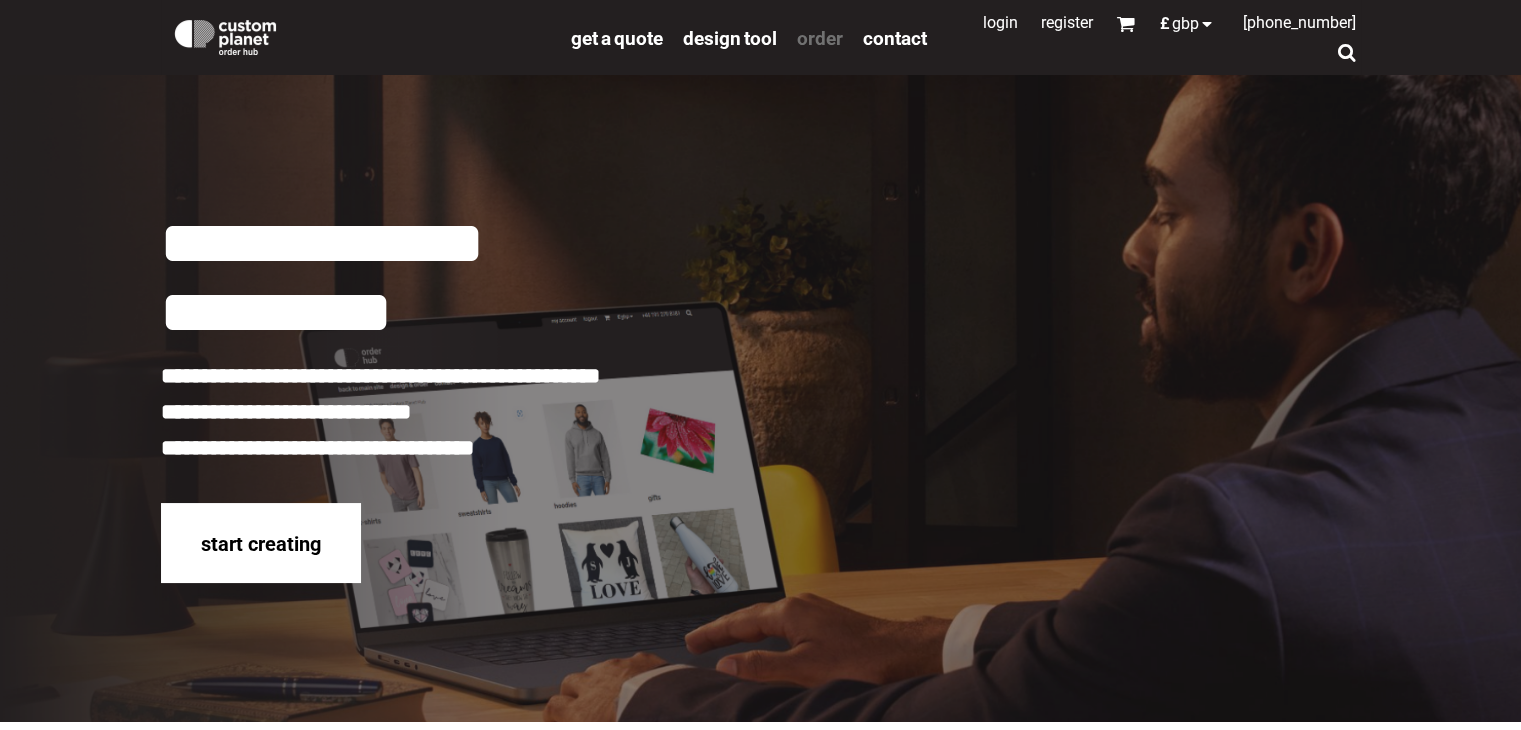 click on "order" at bounding box center [820, 38] 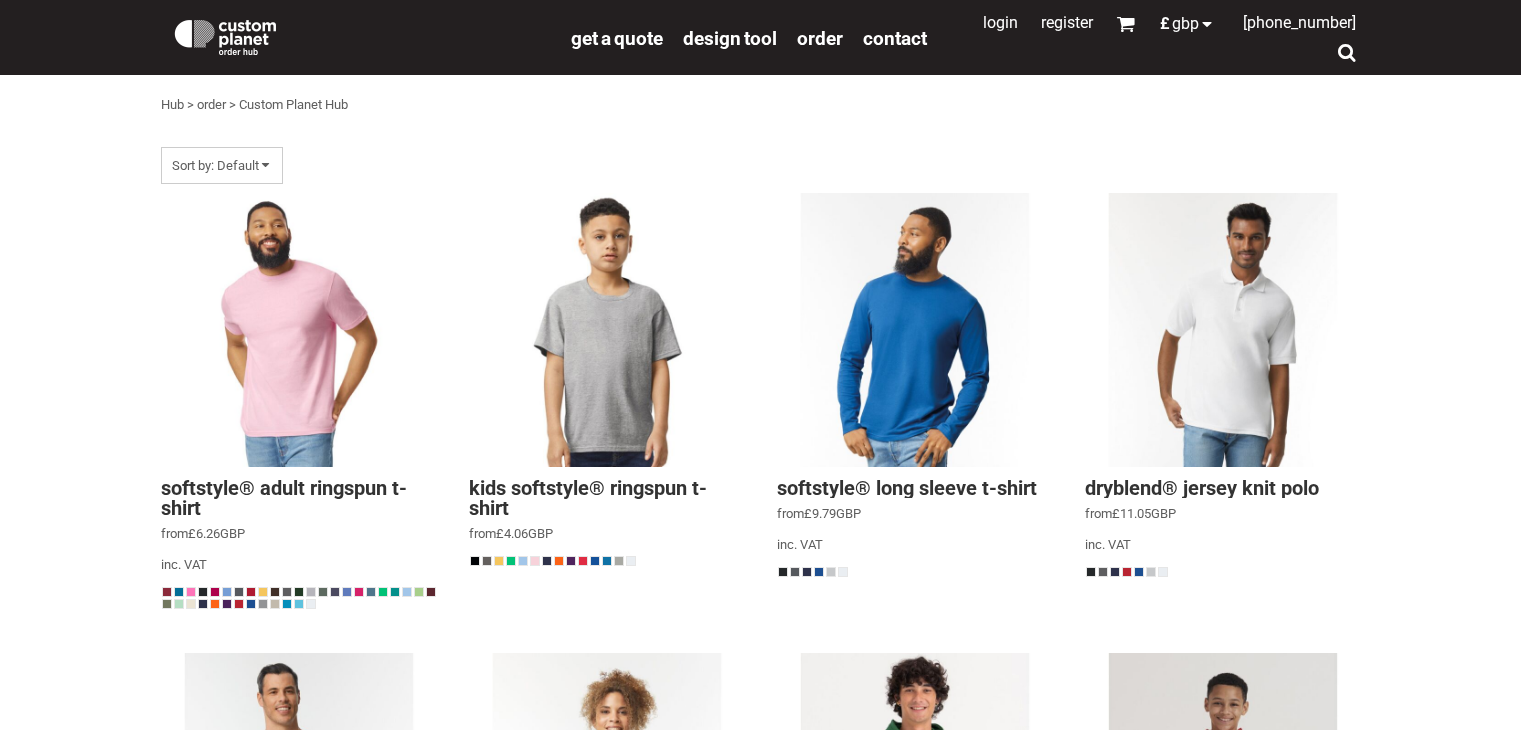 scroll, scrollTop: 0, scrollLeft: 0, axis: both 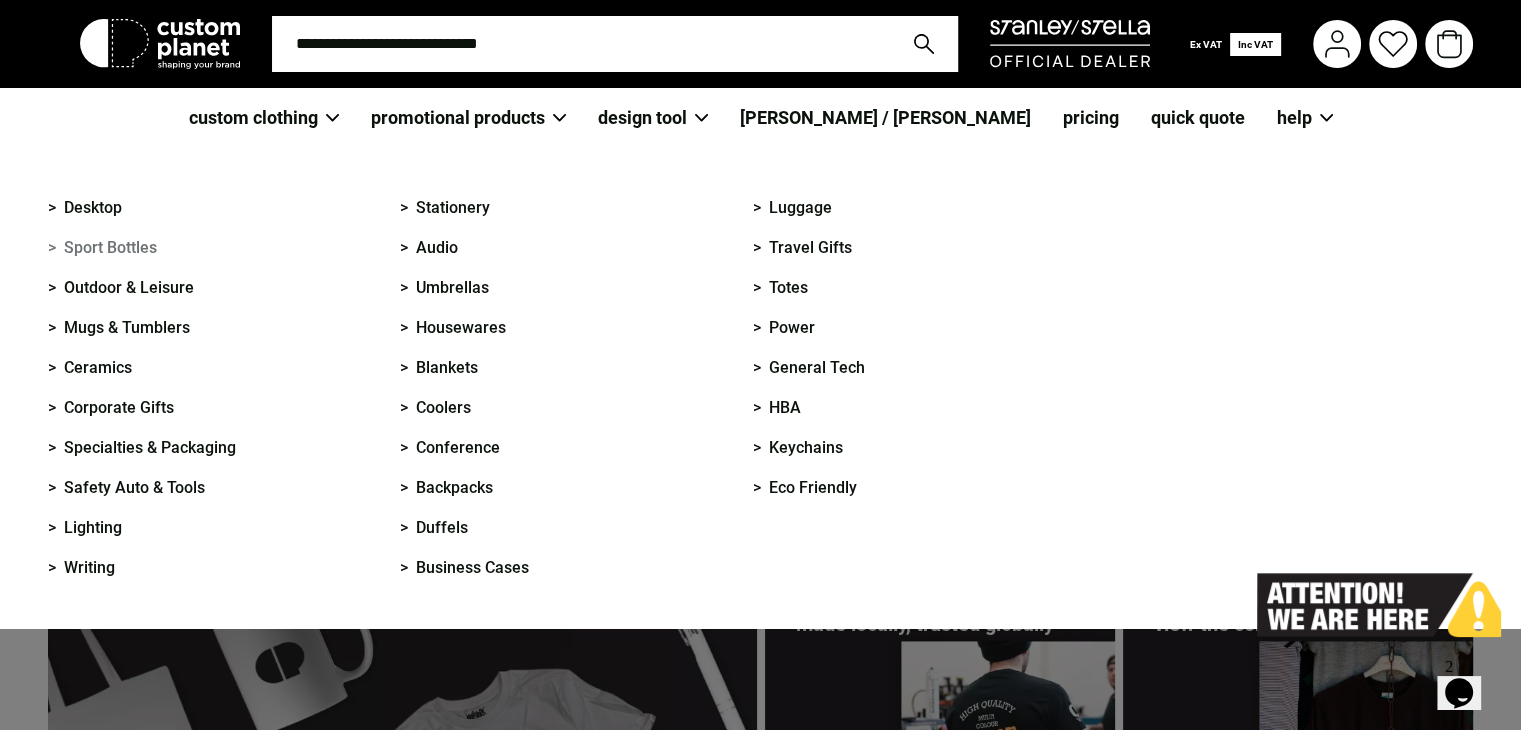 click on ">  Sport Bottles" at bounding box center [102, 248] 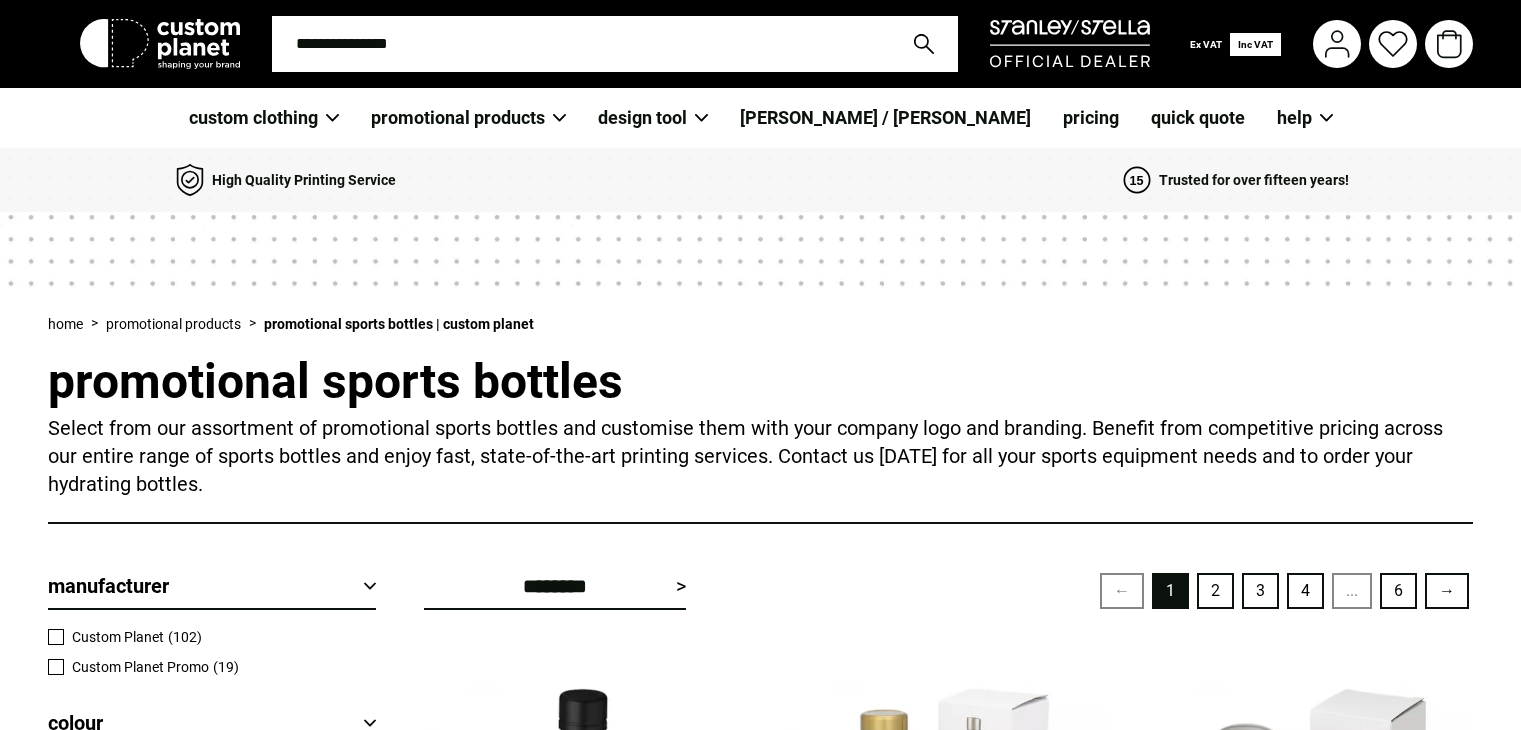 scroll, scrollTop: 0, scrollLeft: 0, axis: both 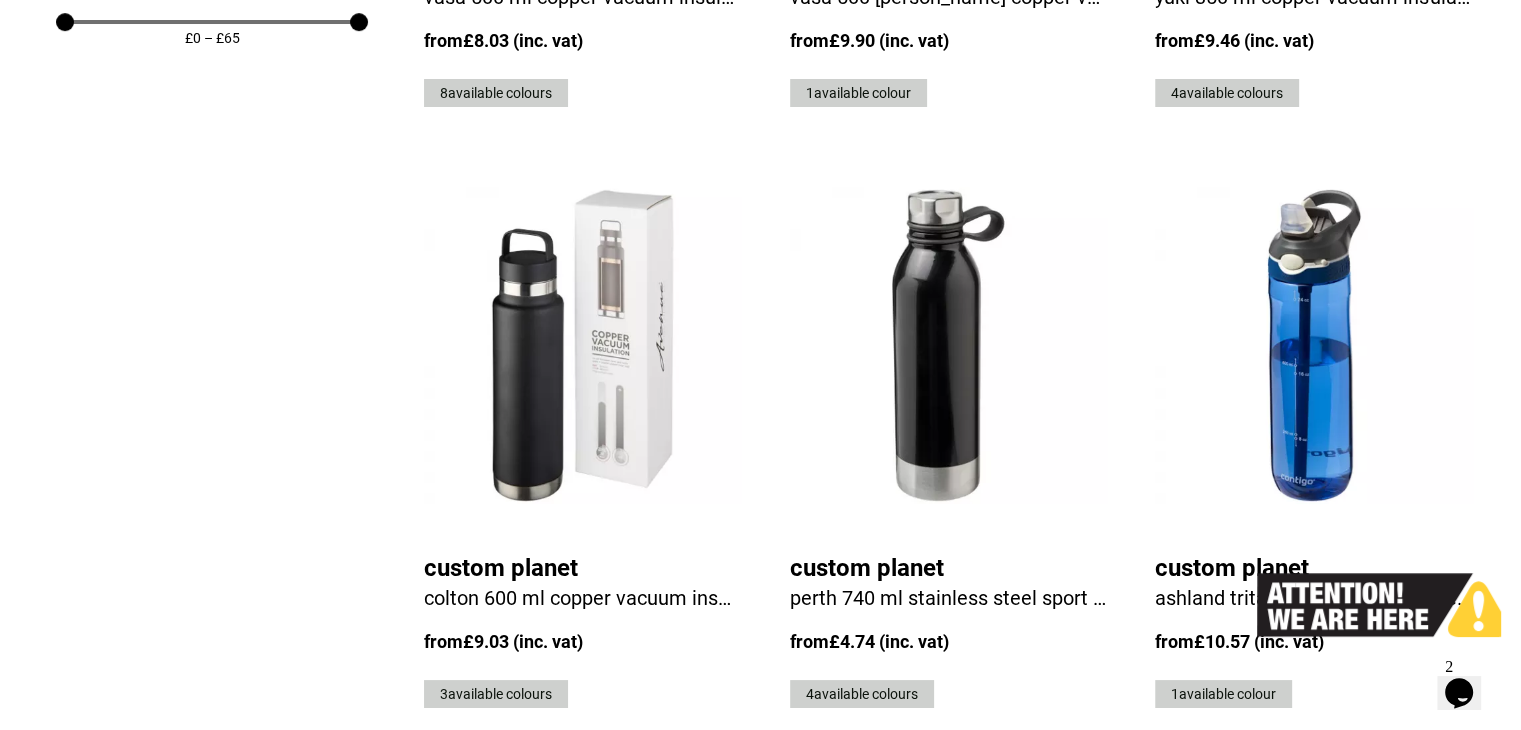 click at bounding box center [949, 345] 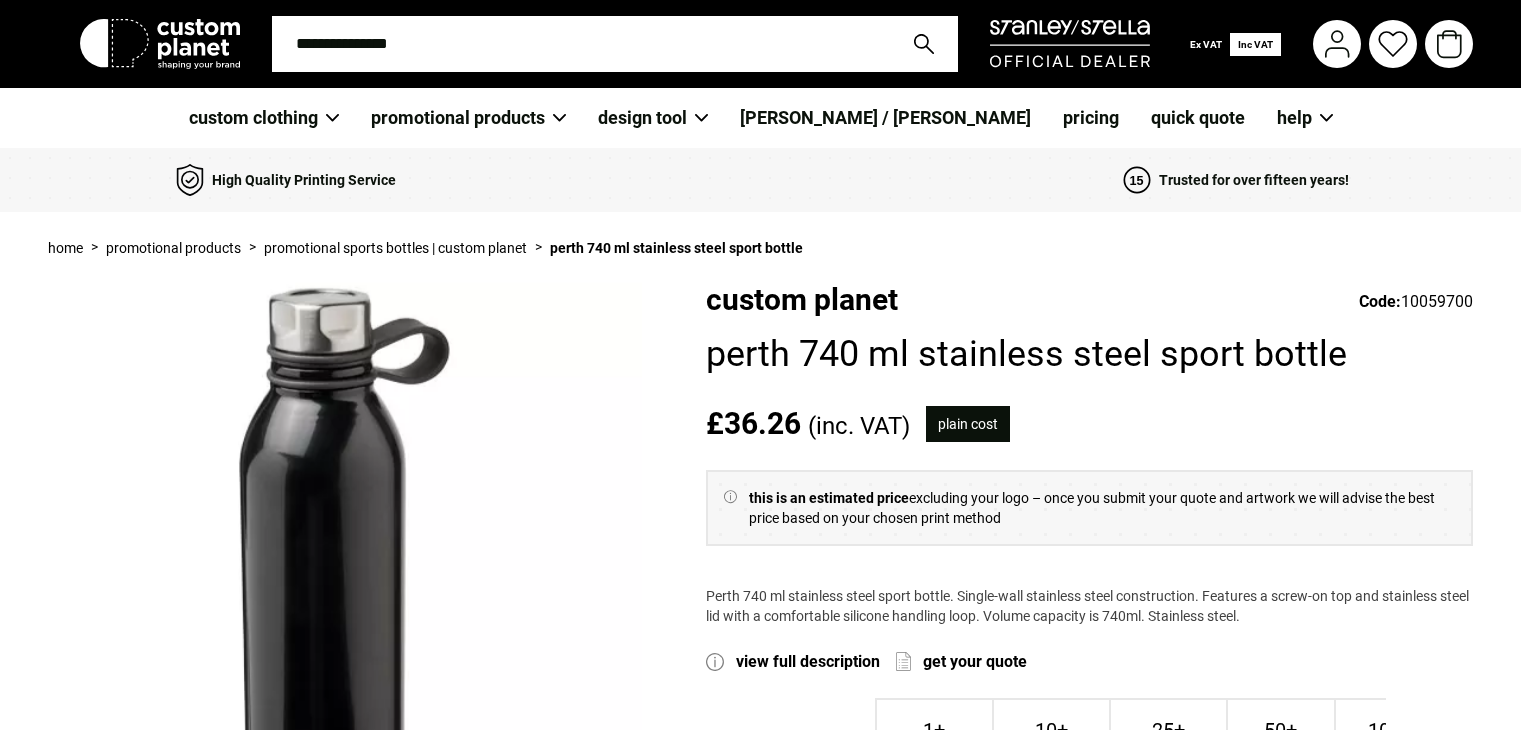 scroll, scrollTop: 0, scrollLeft: 0, axis: both 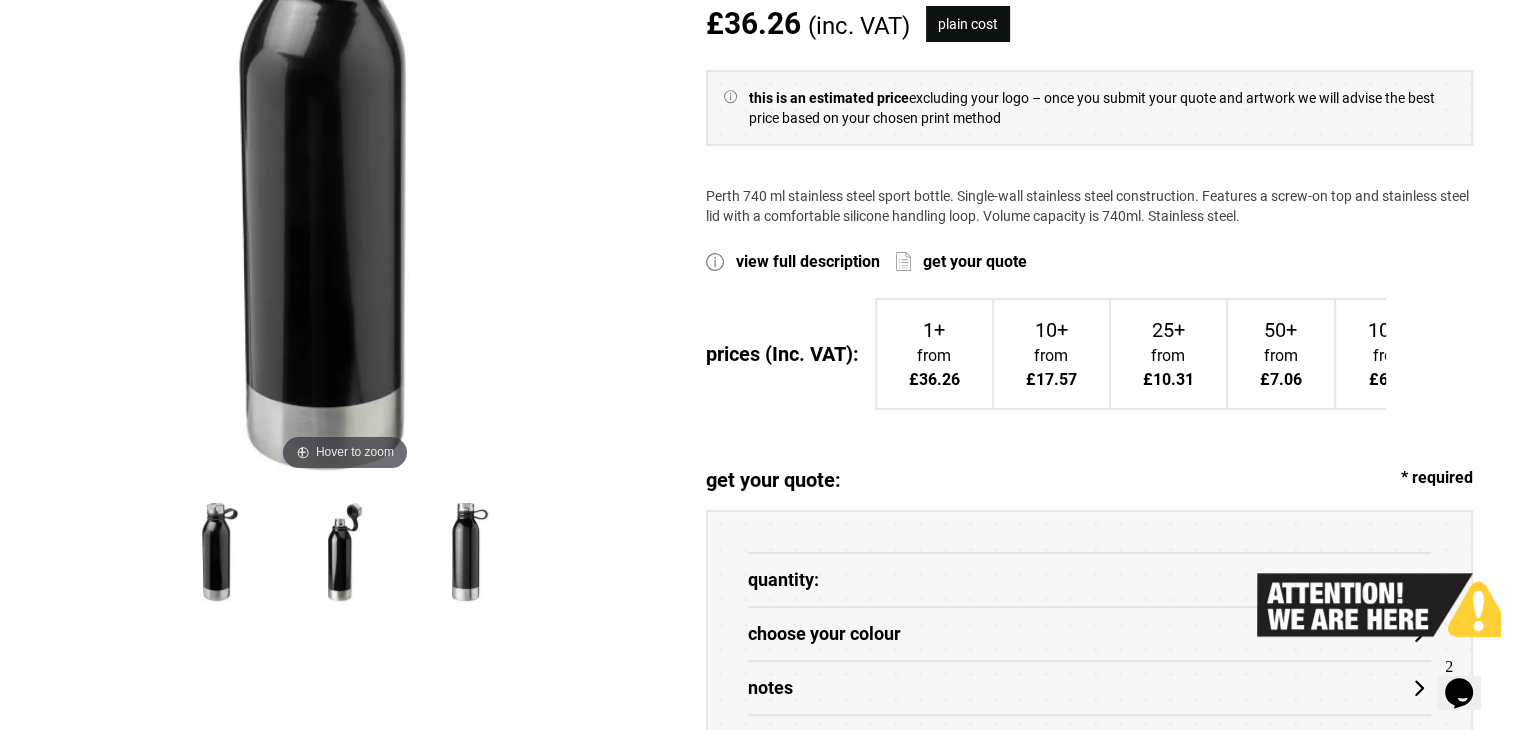 click at bounding box center (345, 552) 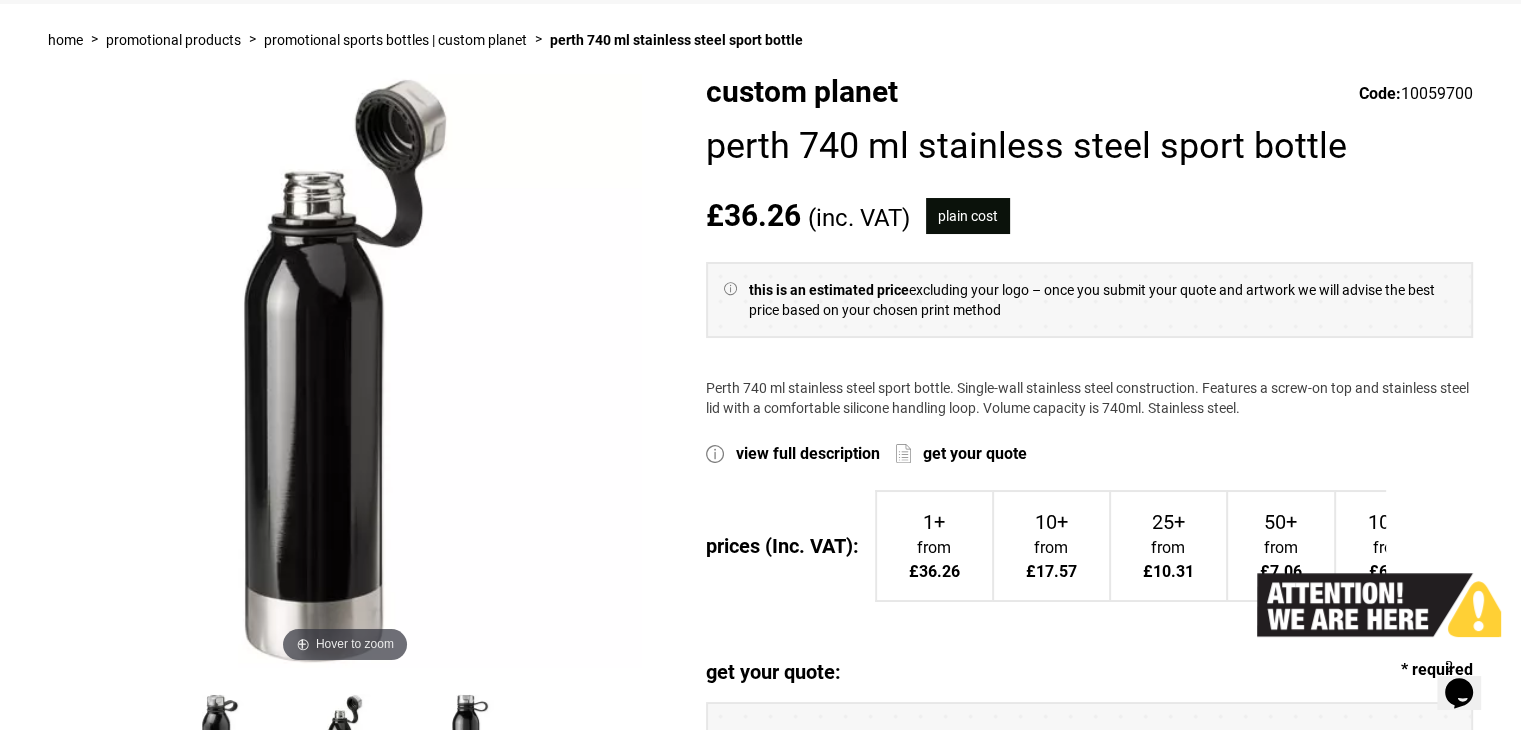 scroll, scrollTop: 200, scrollLeft: 0, axis: vertical 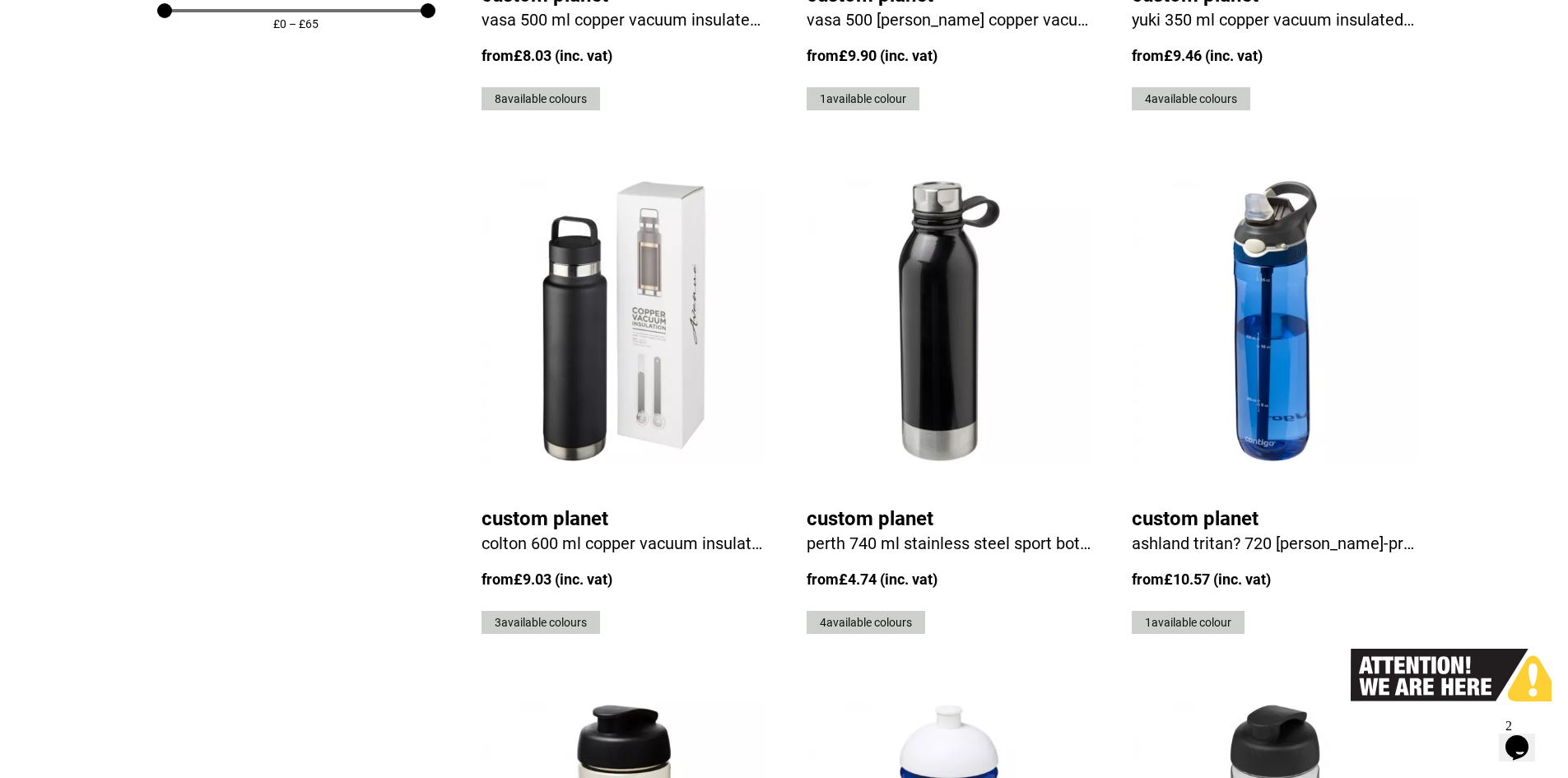 click at bounding box center [949, 321] 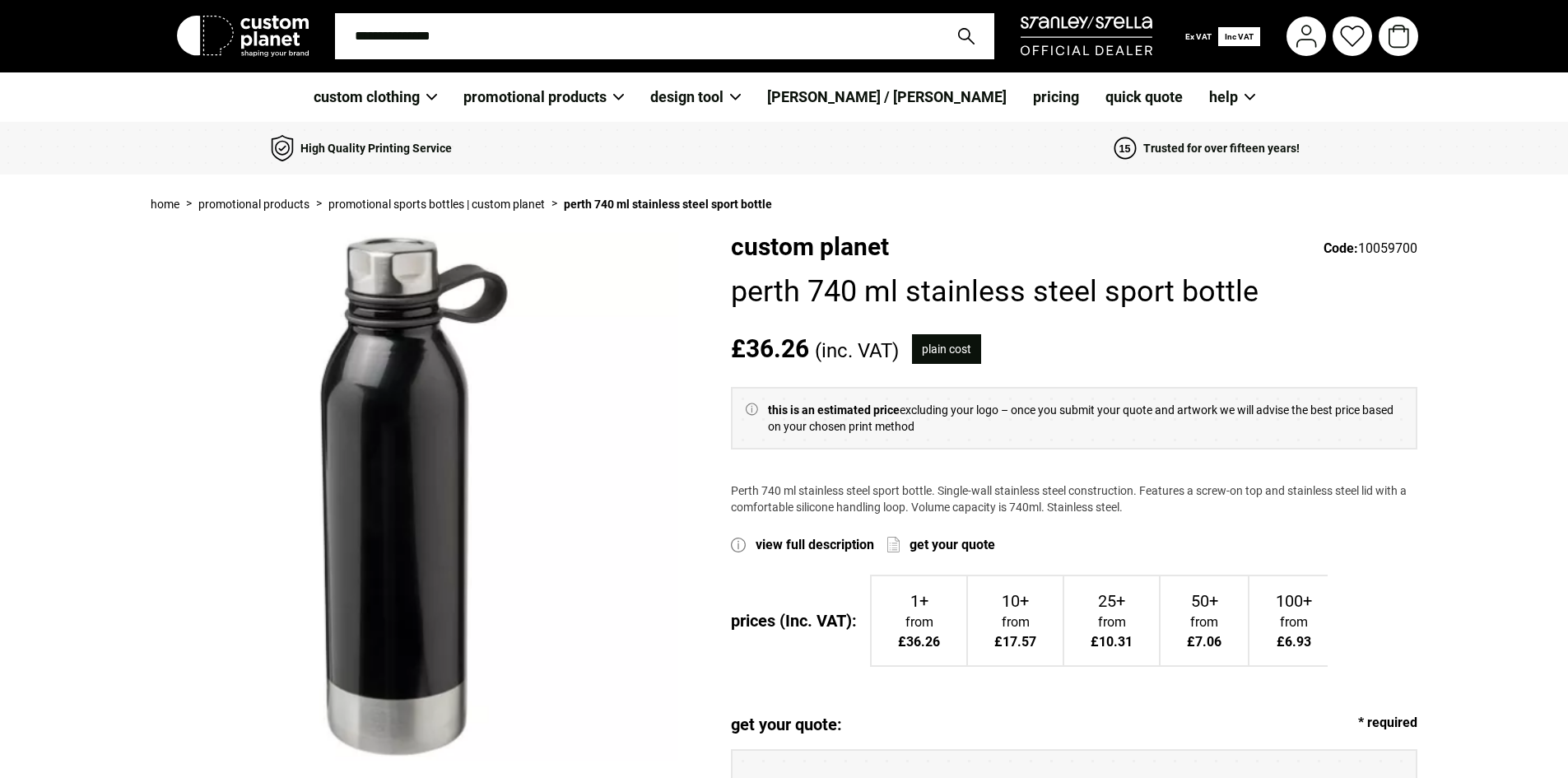 scroll, scrollTop: 0, scrollLeft: 0, axis: both 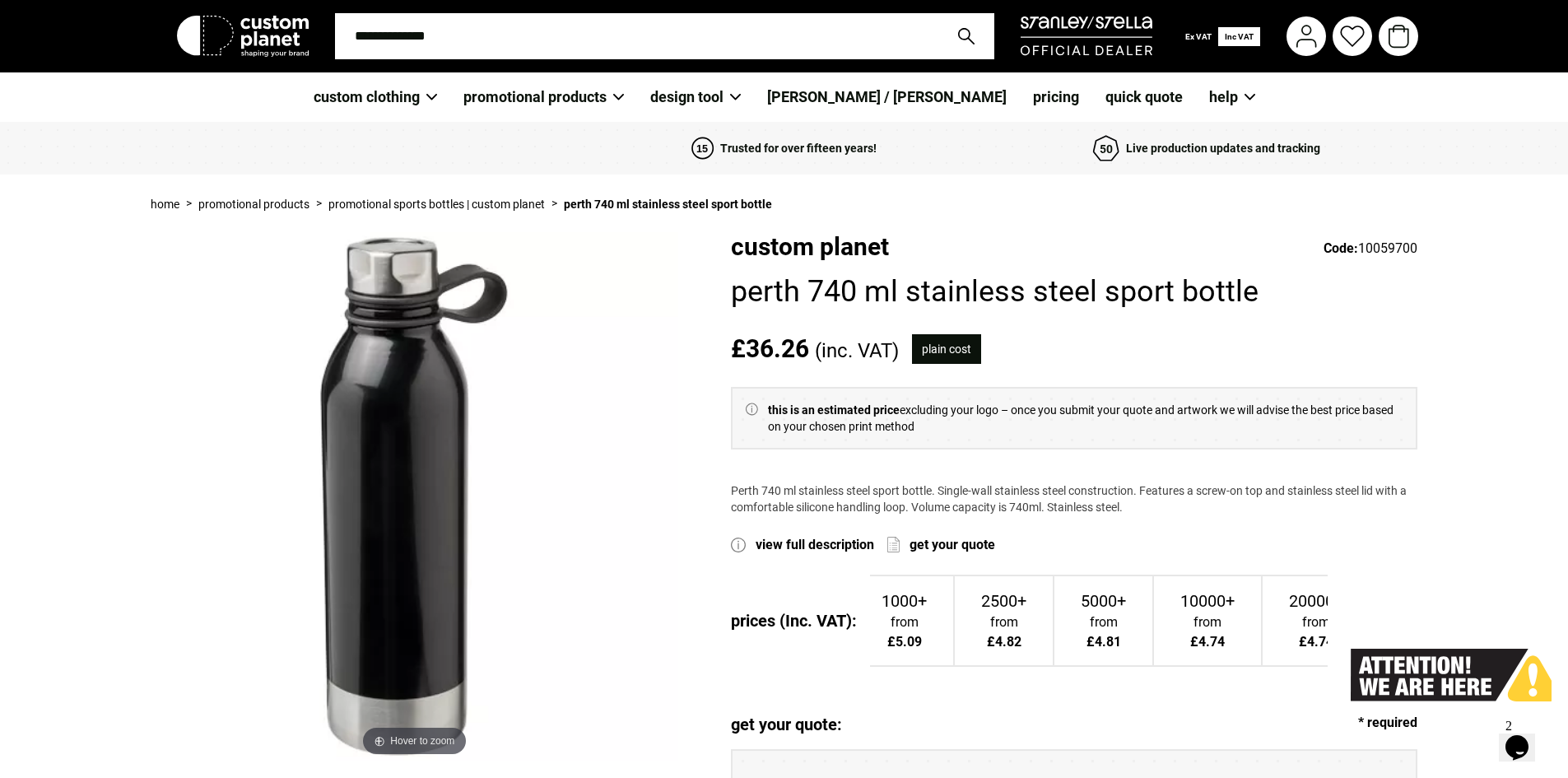 click on "1+ from  £36.26 £30.21 10+ from  £17.57 £14.64 25+ from  £10.31 £8.59 50+ from  £7.06 £5.89 100+ from  £6.93 £5.78 250+ from  £5.60 £4.66 500+ from  £5.18 £4.31 1000+ from  £5.09 £4.24 2500+ from  £4.82 £4.01 5000+ from  £4.81 £4.01 10000+ from  £4.74 £3.95 20000+ from  £4.74 £3.95" at bounding box center [1099, 621] 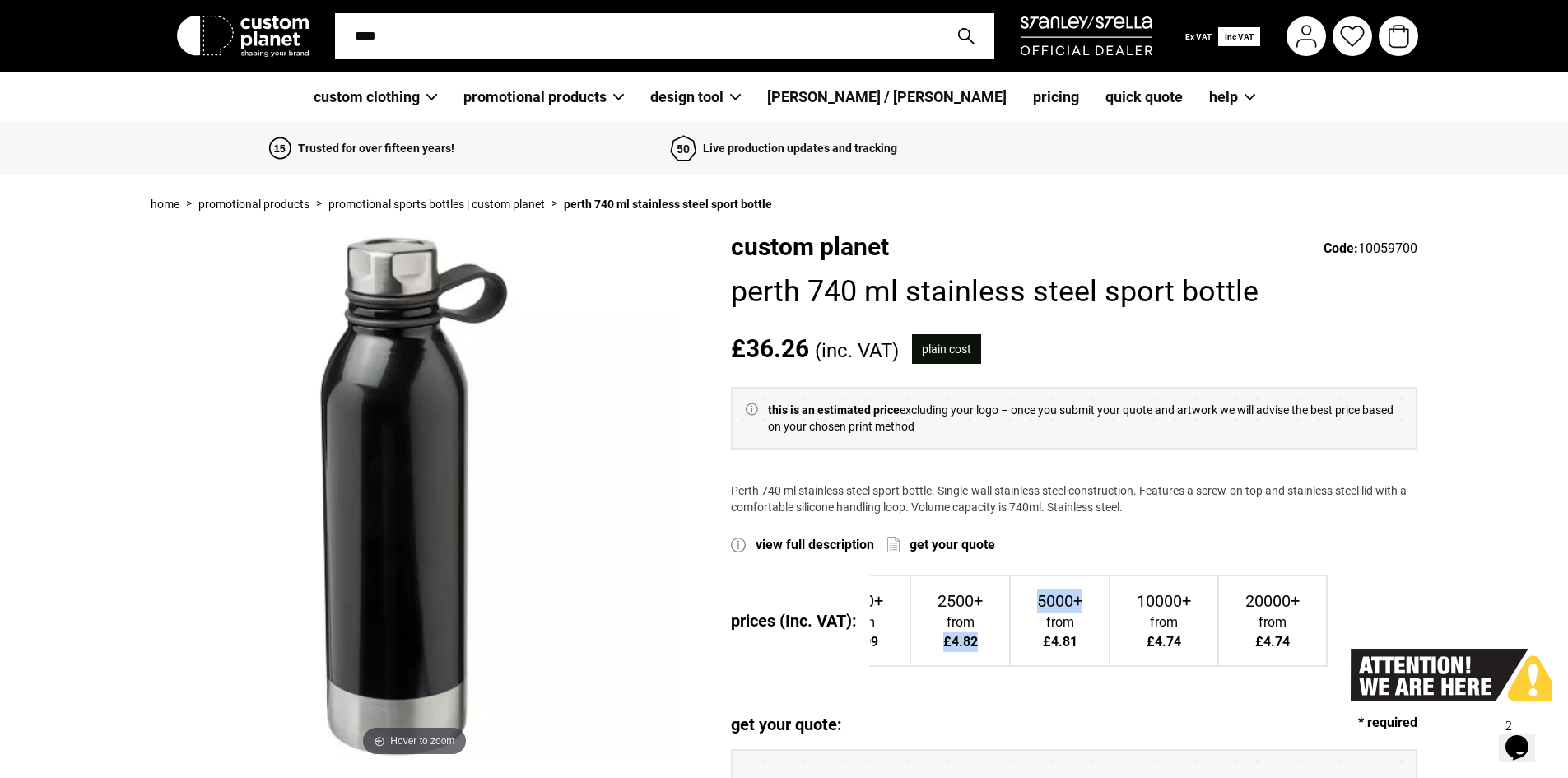 scroll, scrollTop: 0, scrollLeft: 1005, axis: horizontal 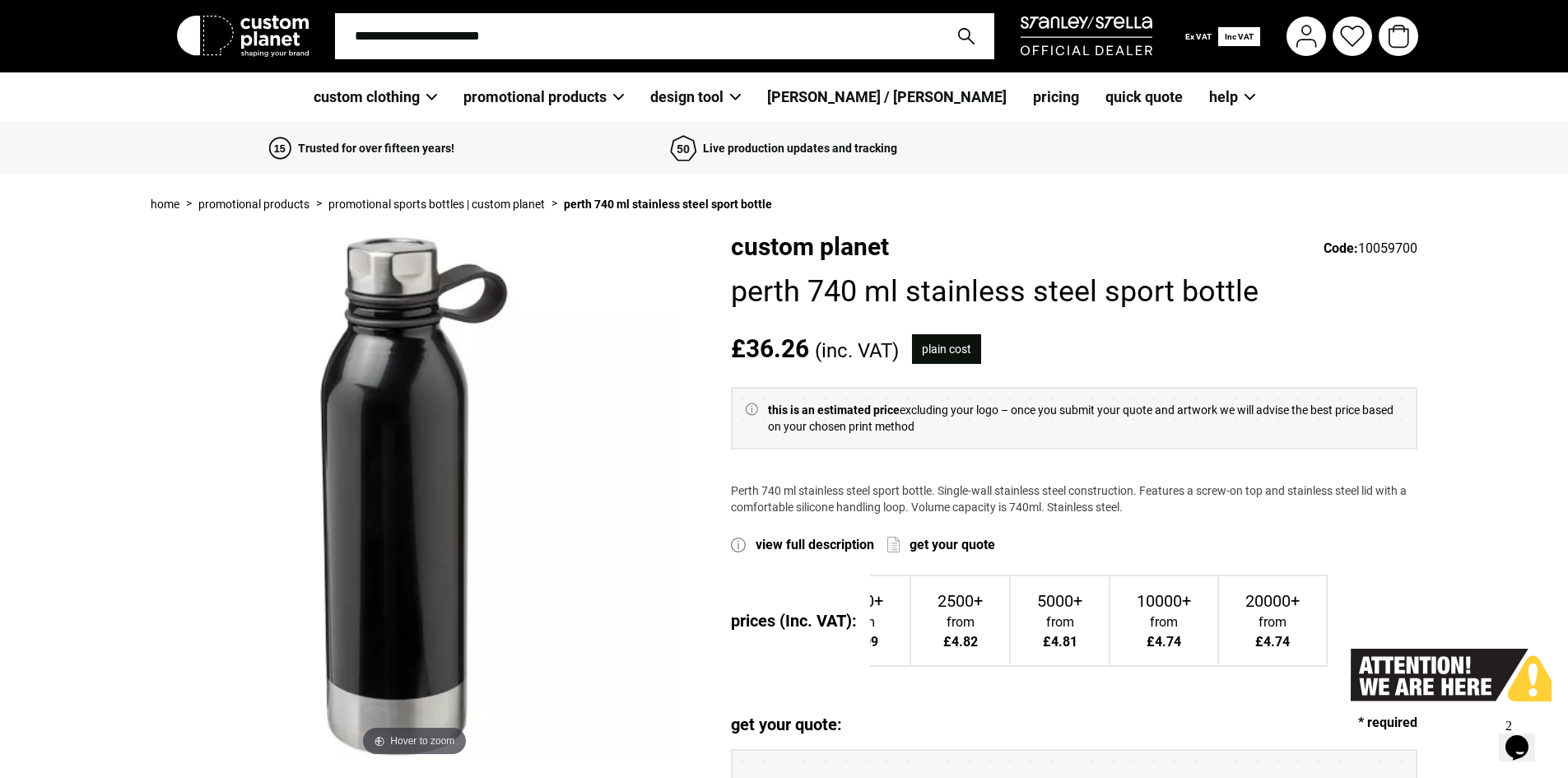 click on "Home > Promotional Products > Promotional Sports Bottles | Custom Planet > Perth 740 ml stainless steel sport bottle Hover to zoom Custom Planet Code:  10059700 Perth 740 ml stainless steel sport bottle £36.26   £30.21   POA (inc. VAT) (ex. VAT) plain cost  this is an estimated price  excluding your logo – once you submit your quote and artwork we will advise the best price based on your chosen print method  Perth 740 ml stainless steel sport bottle. Single-wall stainless steel construction. Features a screw-on top and stainless steel lid with a comfortable silicone handling loop. Volume capacity is 740ml. Stainless steel.  view full description   get your quote  prices (Inc. VAT): prices (ex. VAT): 1+ from  £36.26 £30.21 10+ from  £17.57 £14.64 25+ from  £10.31 £8.59 50+ from  £7.06 £5.89 100+ from  £6.93 £5.78 250+ from  £5.60 £4.66 500+ from  £5.18 £4.31 1000+ from  £5.09 £4.24 2500+ from  £4.82 £4.01 5000+ from  £4.81 £4.01 10000+ from  £4.74 £3.95 20000+ from  *" at bounding box center [784, 757] 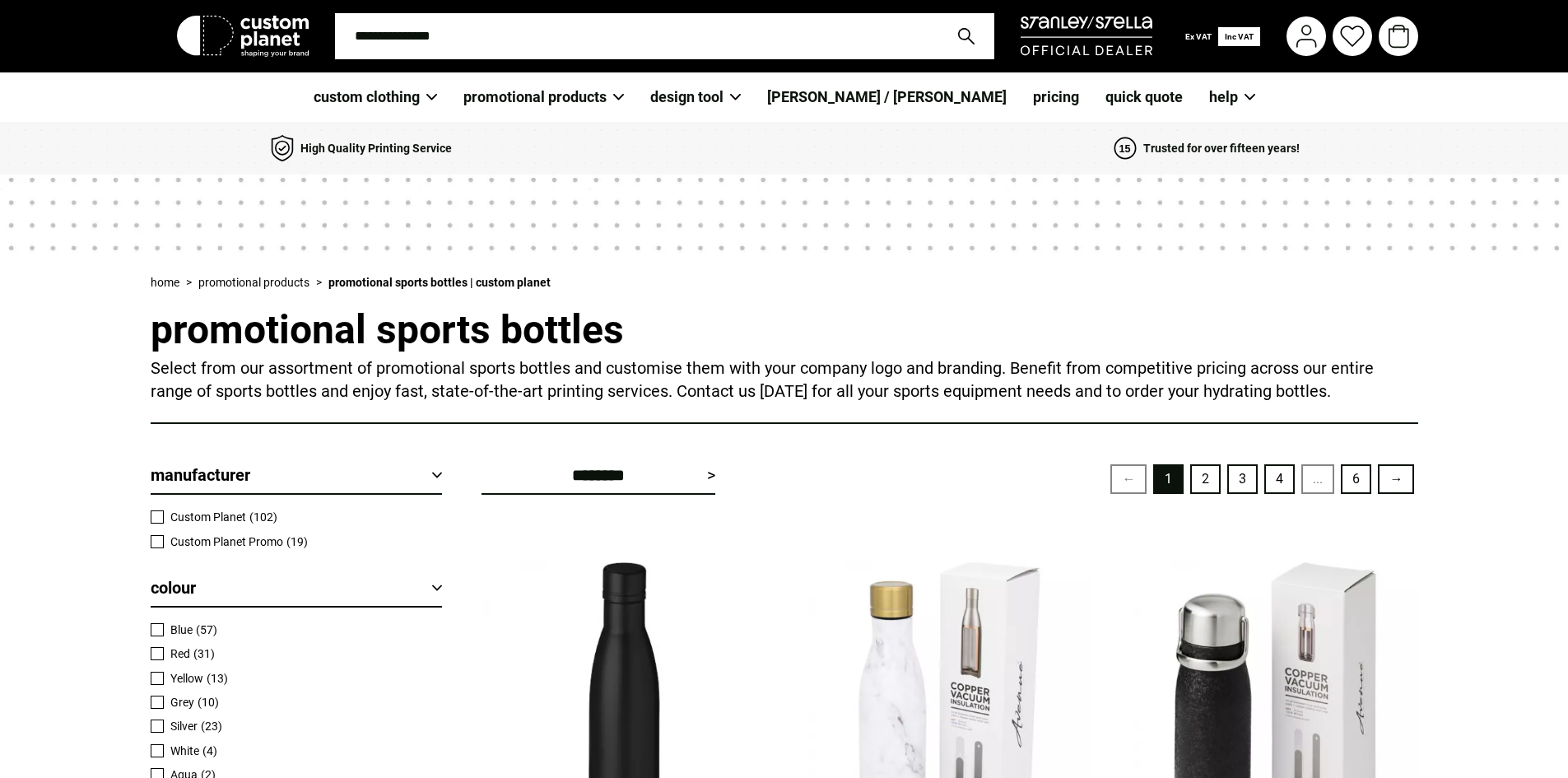 scroll, scrollTop: 898, scrollLeft: 0, axis: vertical 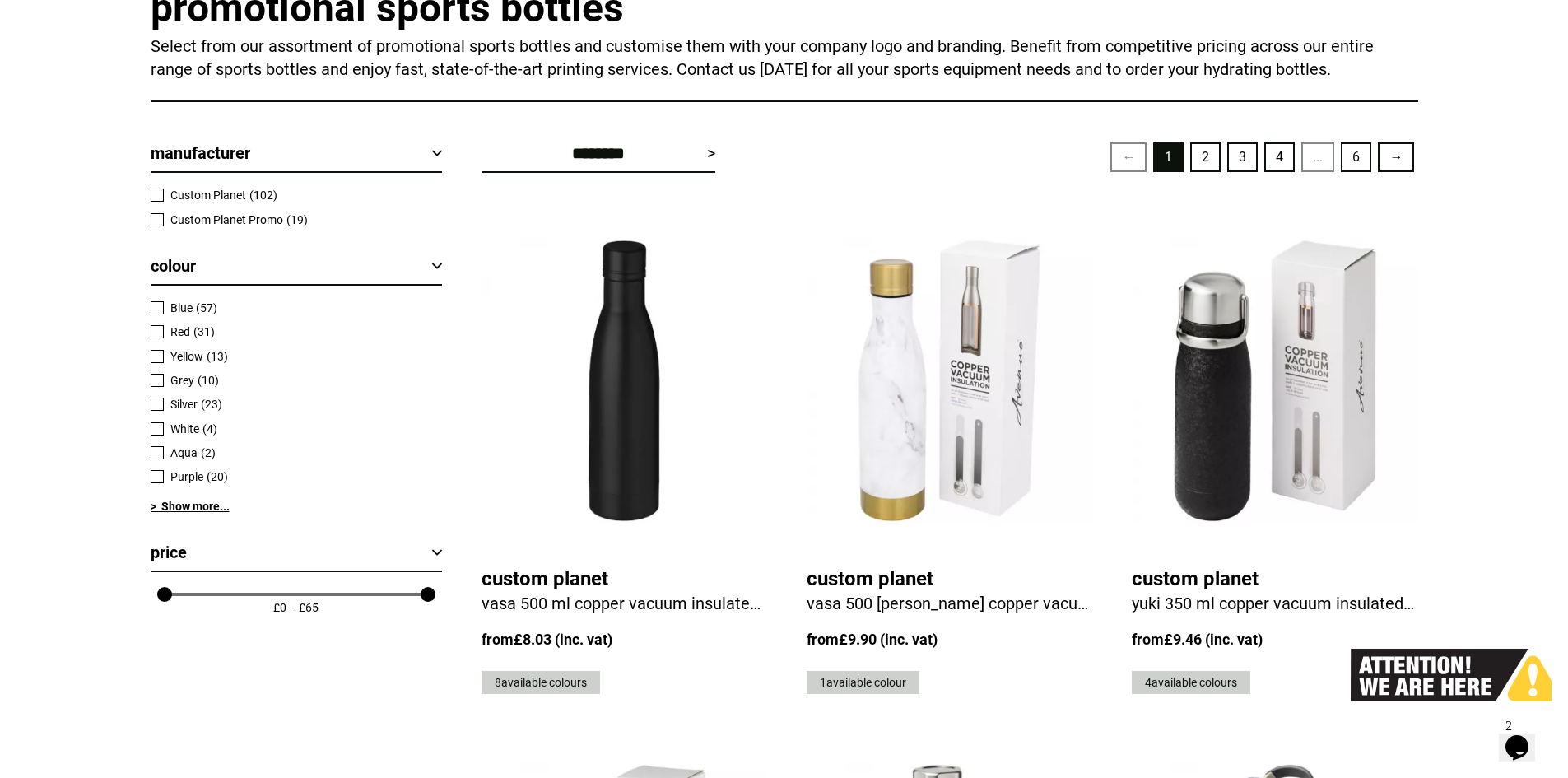 click on ">  Show more..." at bounding box center [296, 506] 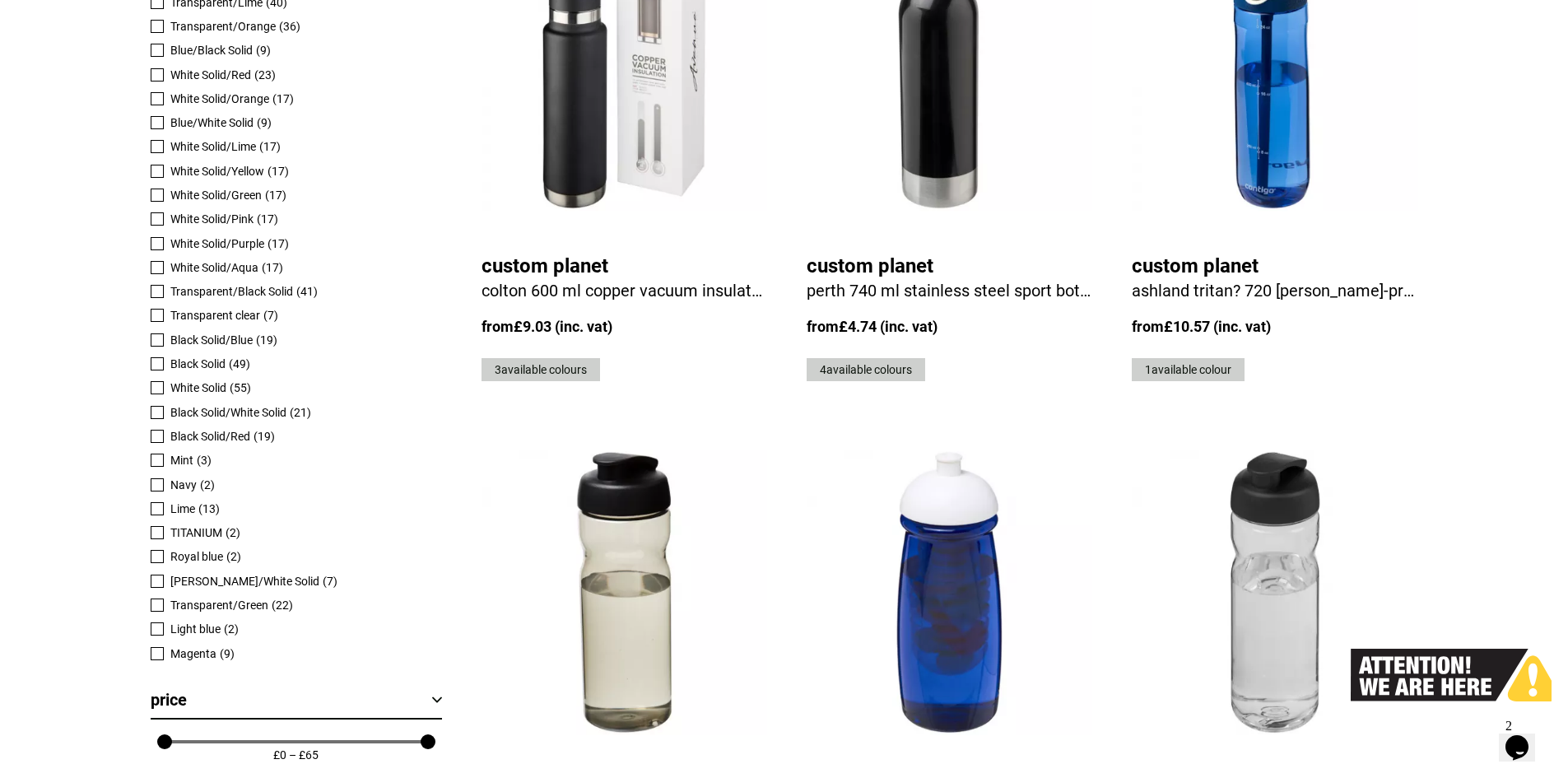 scroll, scrollTop: 1310, scrollLeft: 0, axis: vertical 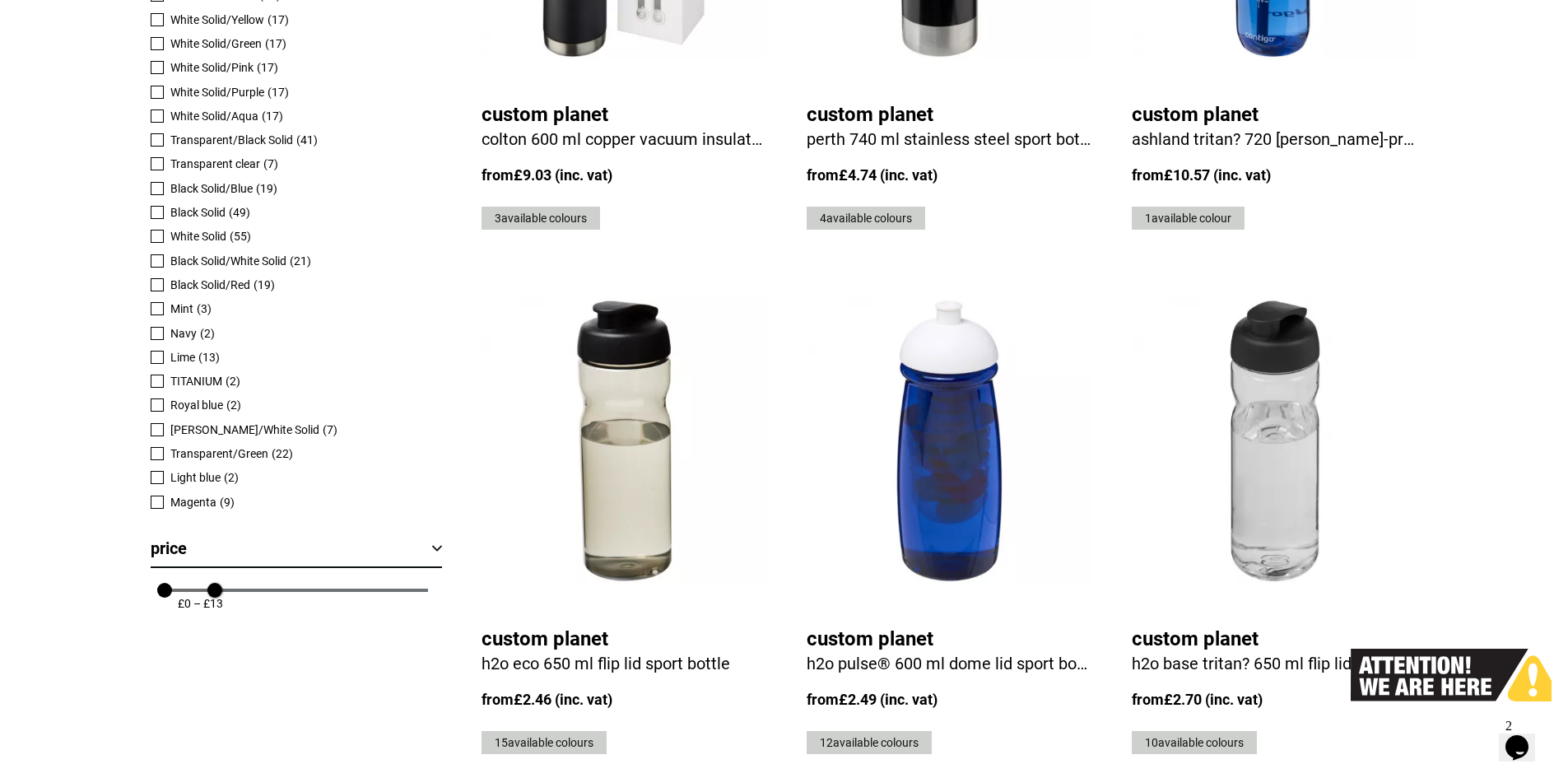 drag, startPoint x: 427, startPoint y: 543, endPoint x: 215, endPoint y: 570, distance: 213.71242 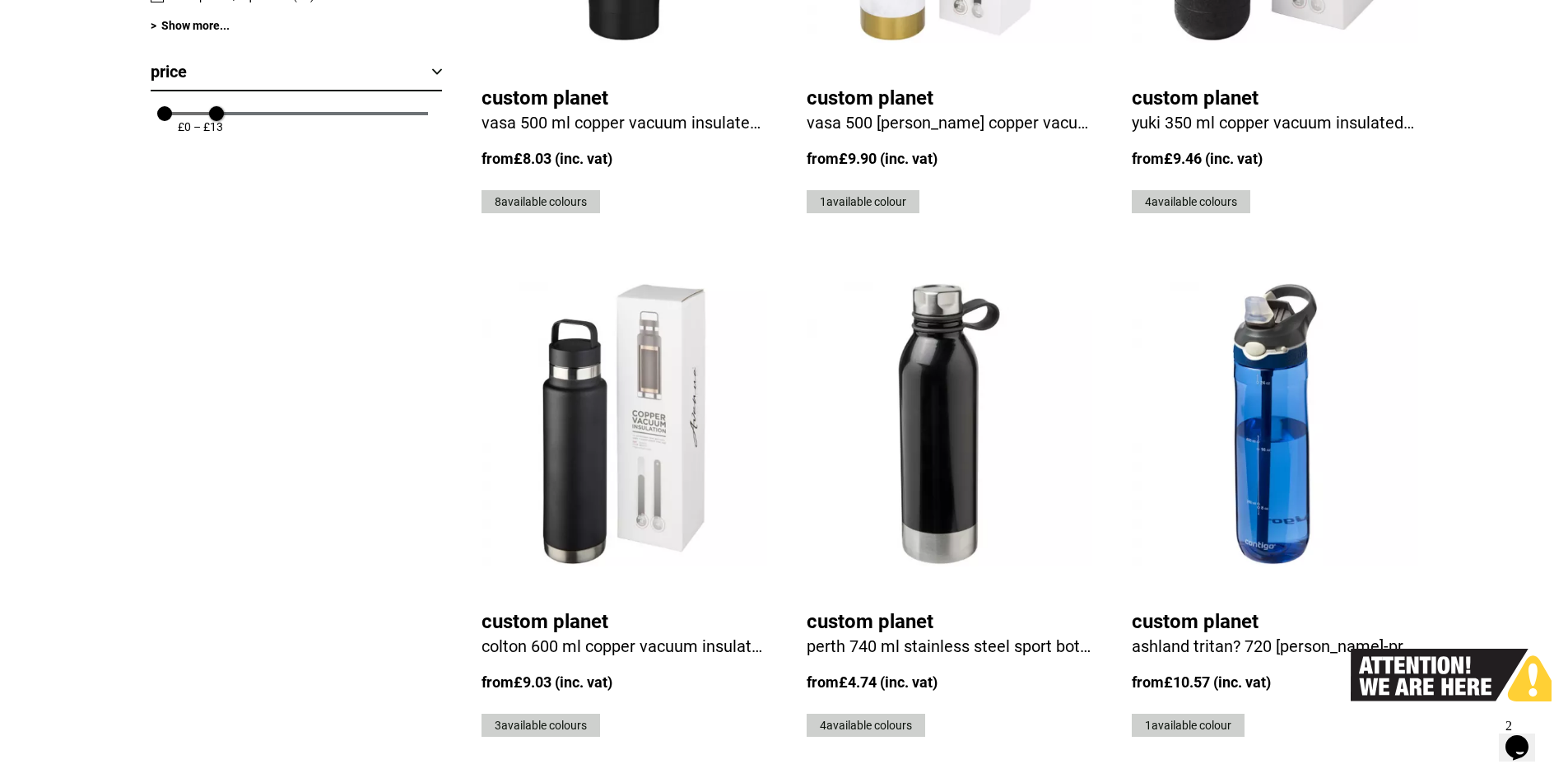 scroll, scrollTop: 906, scrollLeft: 0, axis: vertical 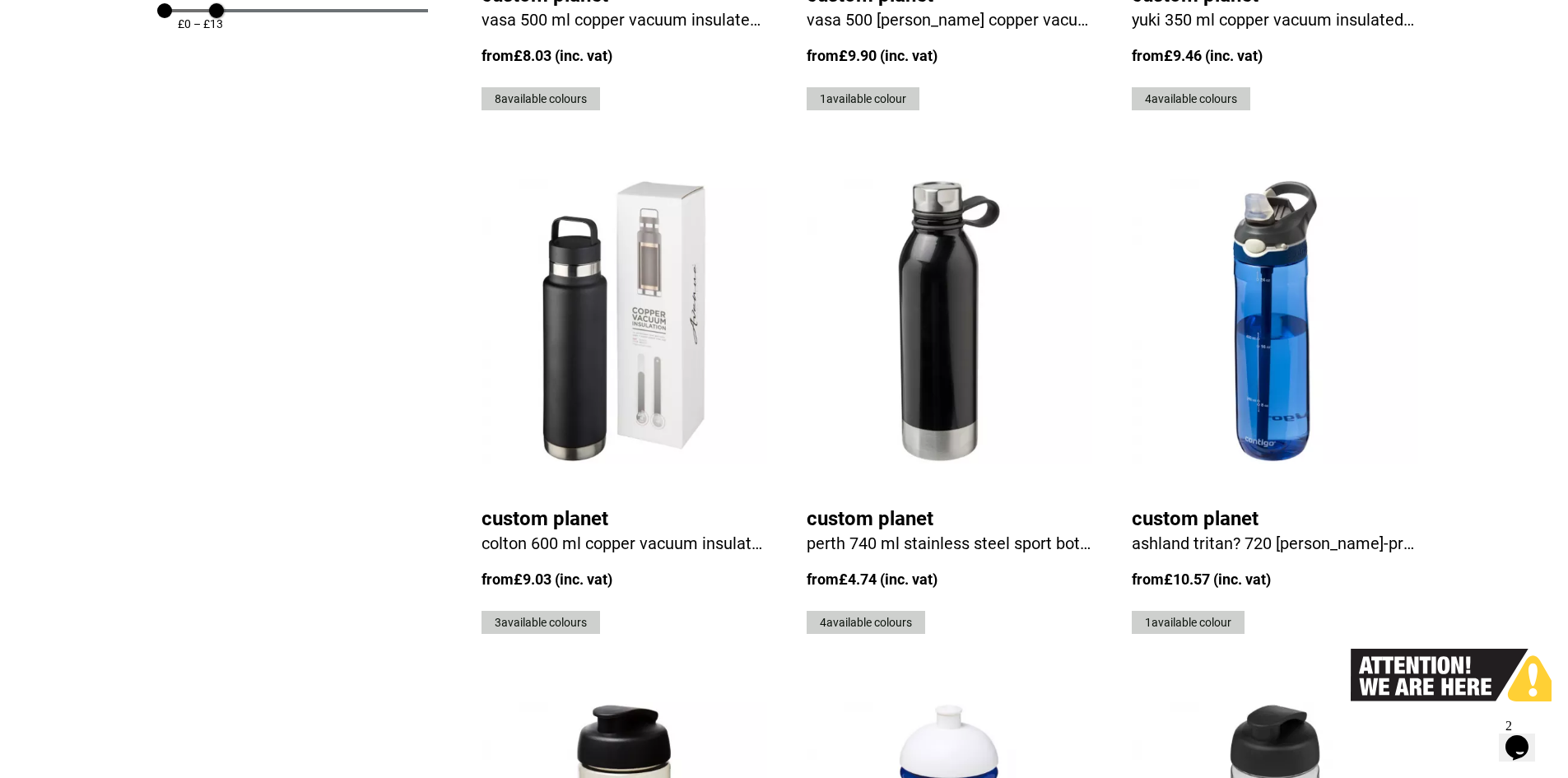 click at bounding box center (624, 321) 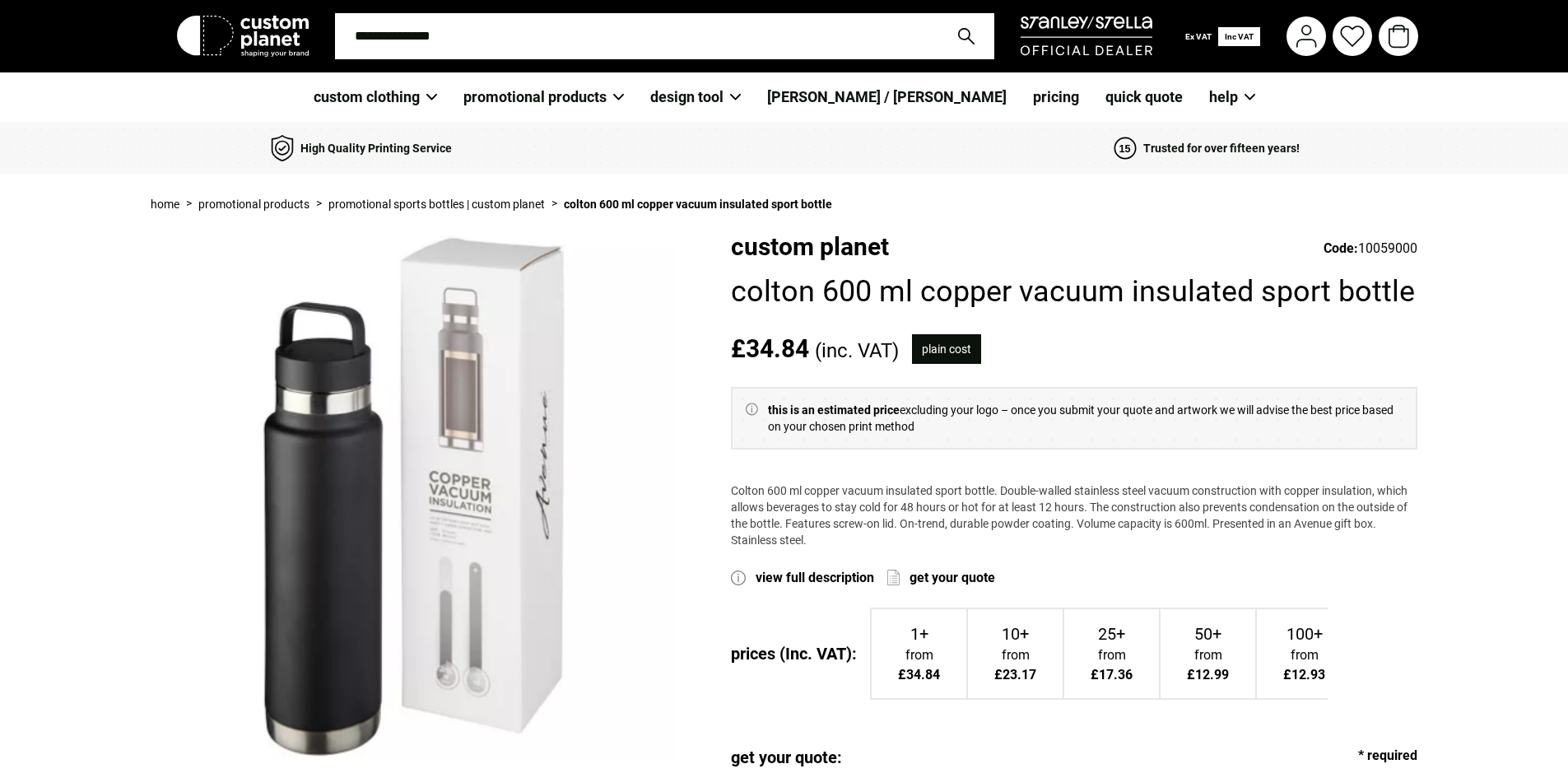scroll, scrollTop: 0, scrollLeft: 0, axis: both 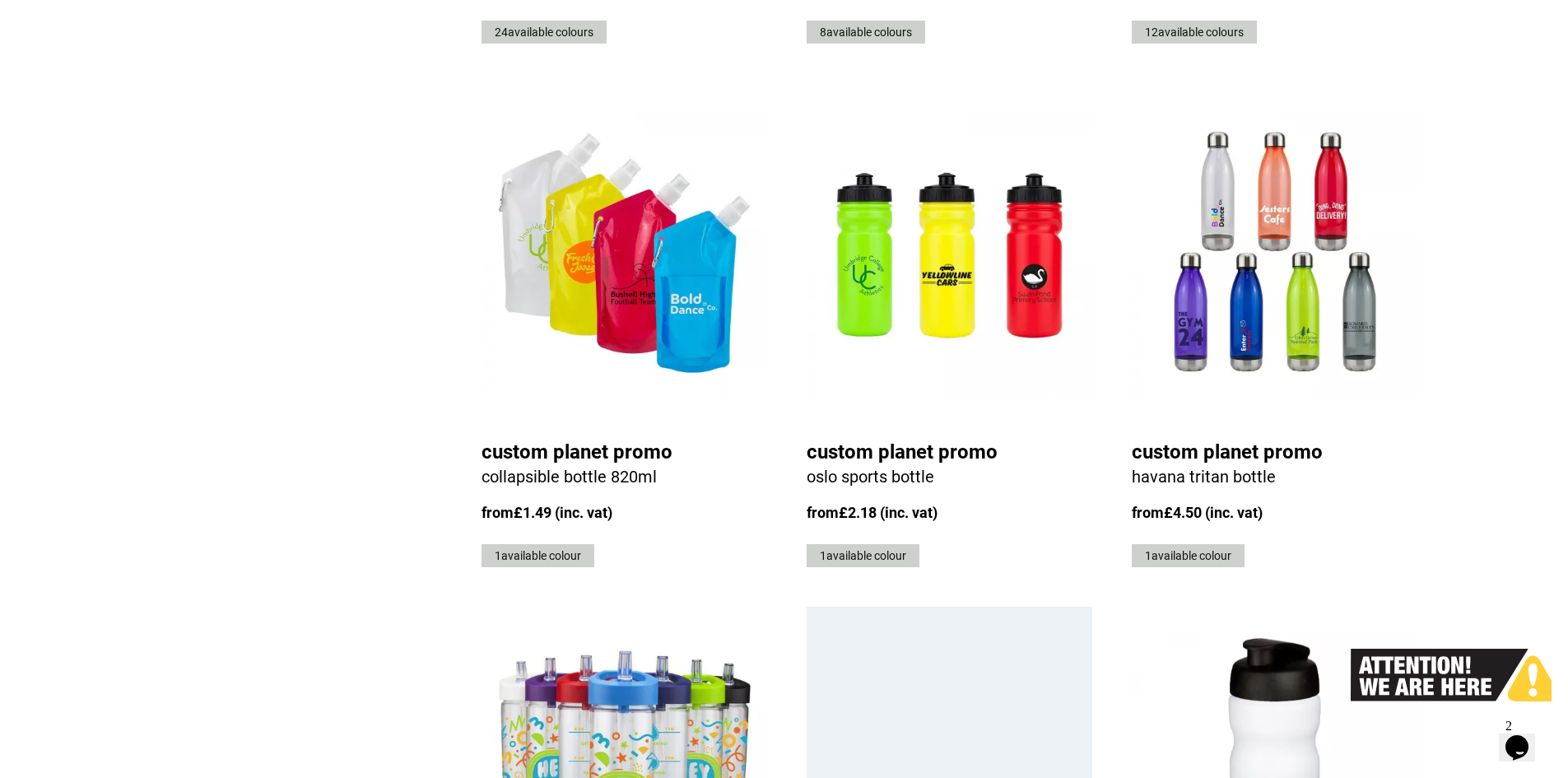 click at bounding box center [1274, 254] 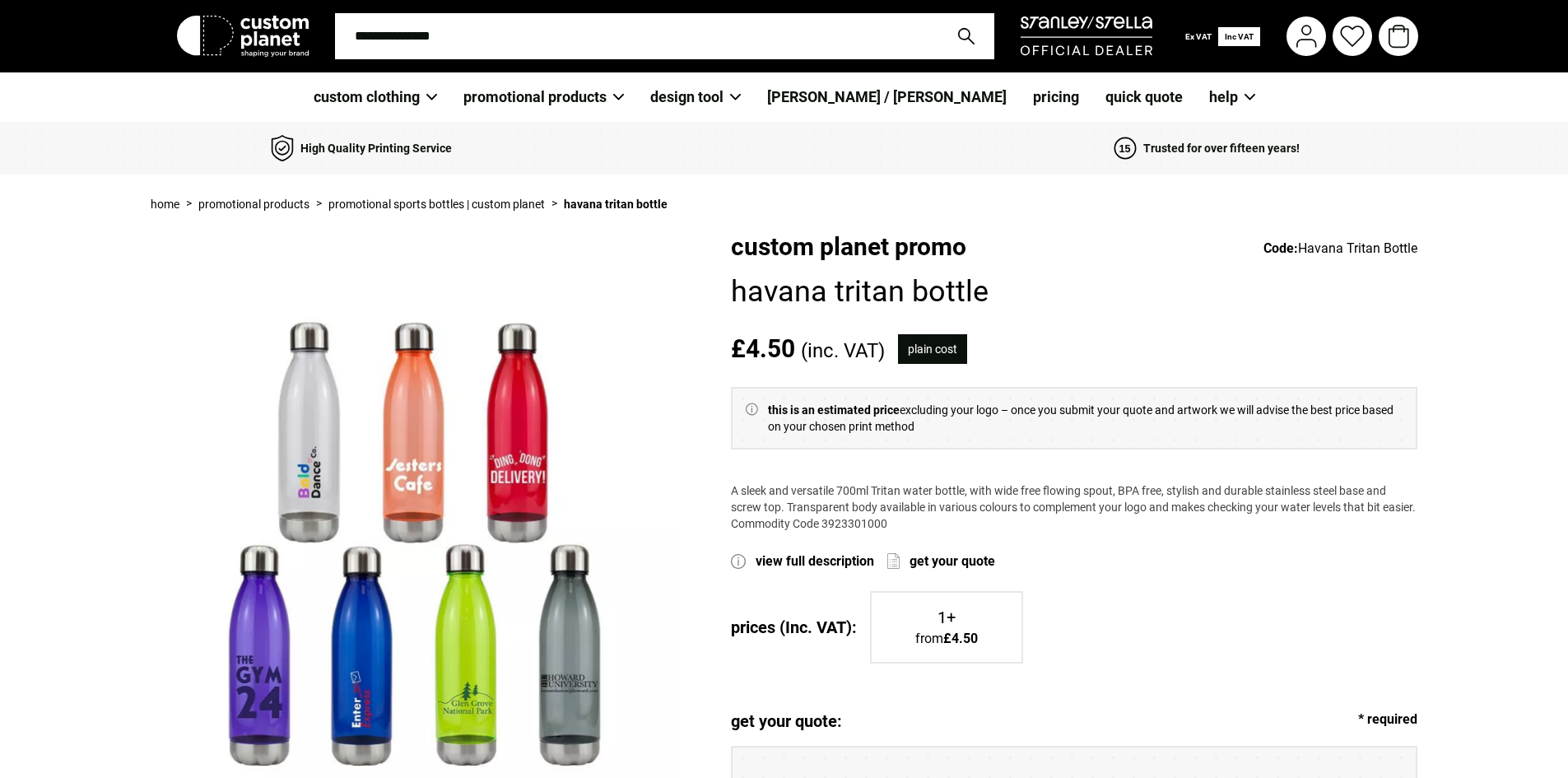scroll, scrollTop: 0, scrollLeft: 0, axis: both 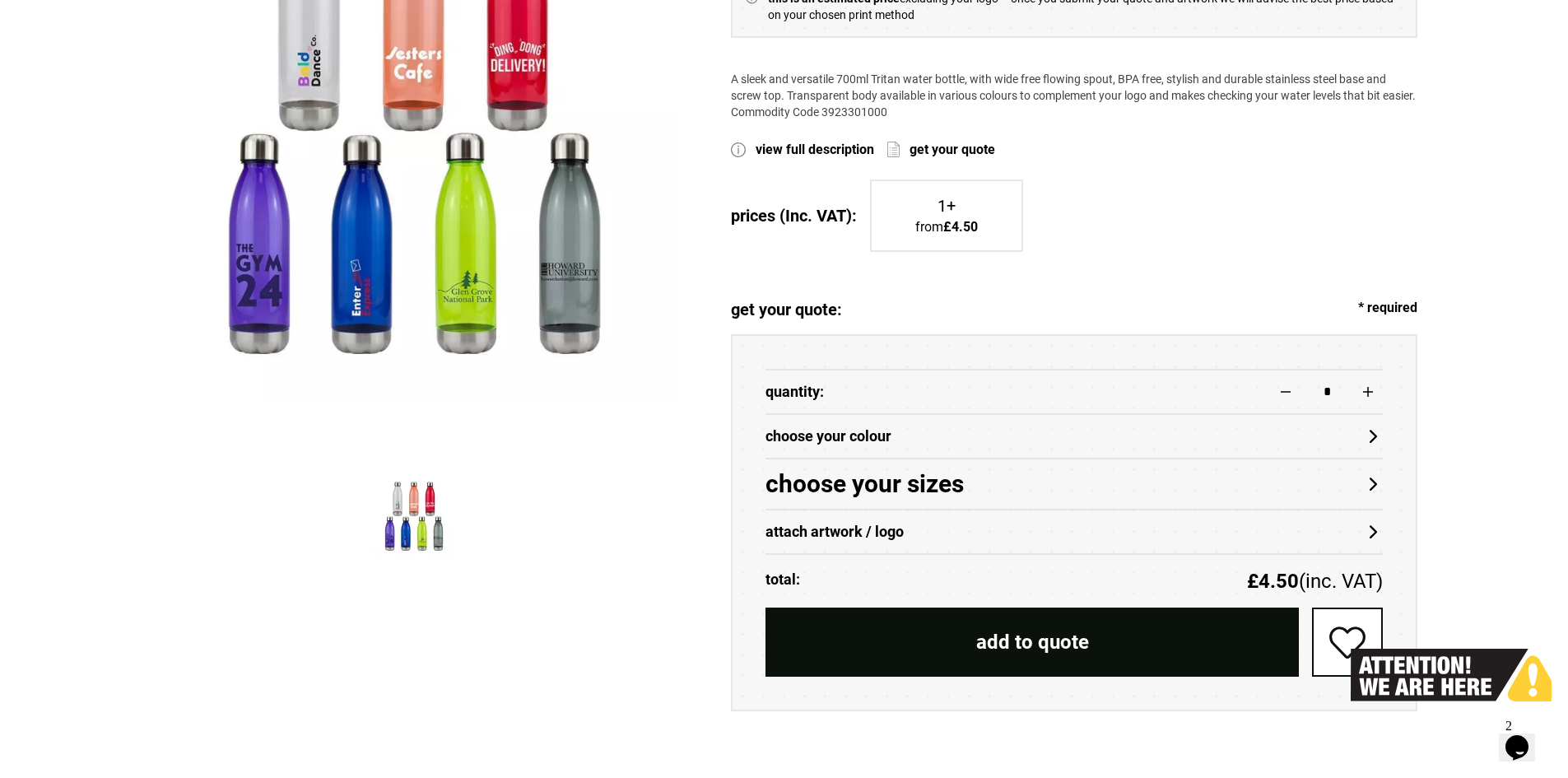click on "choose your colour" at bounding box center [1074, 436] 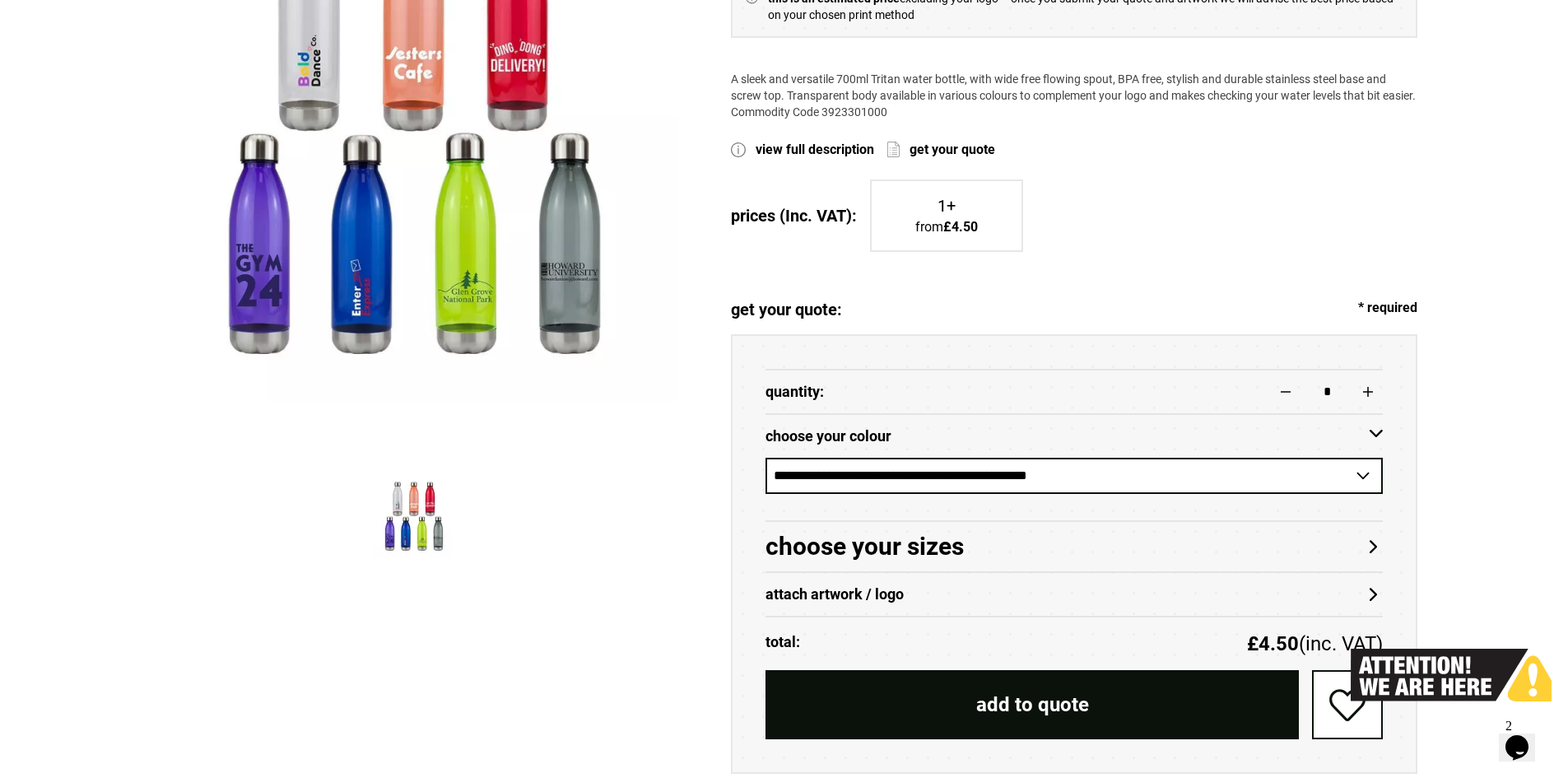 click on "**********" at bounding box center [1074, 476] 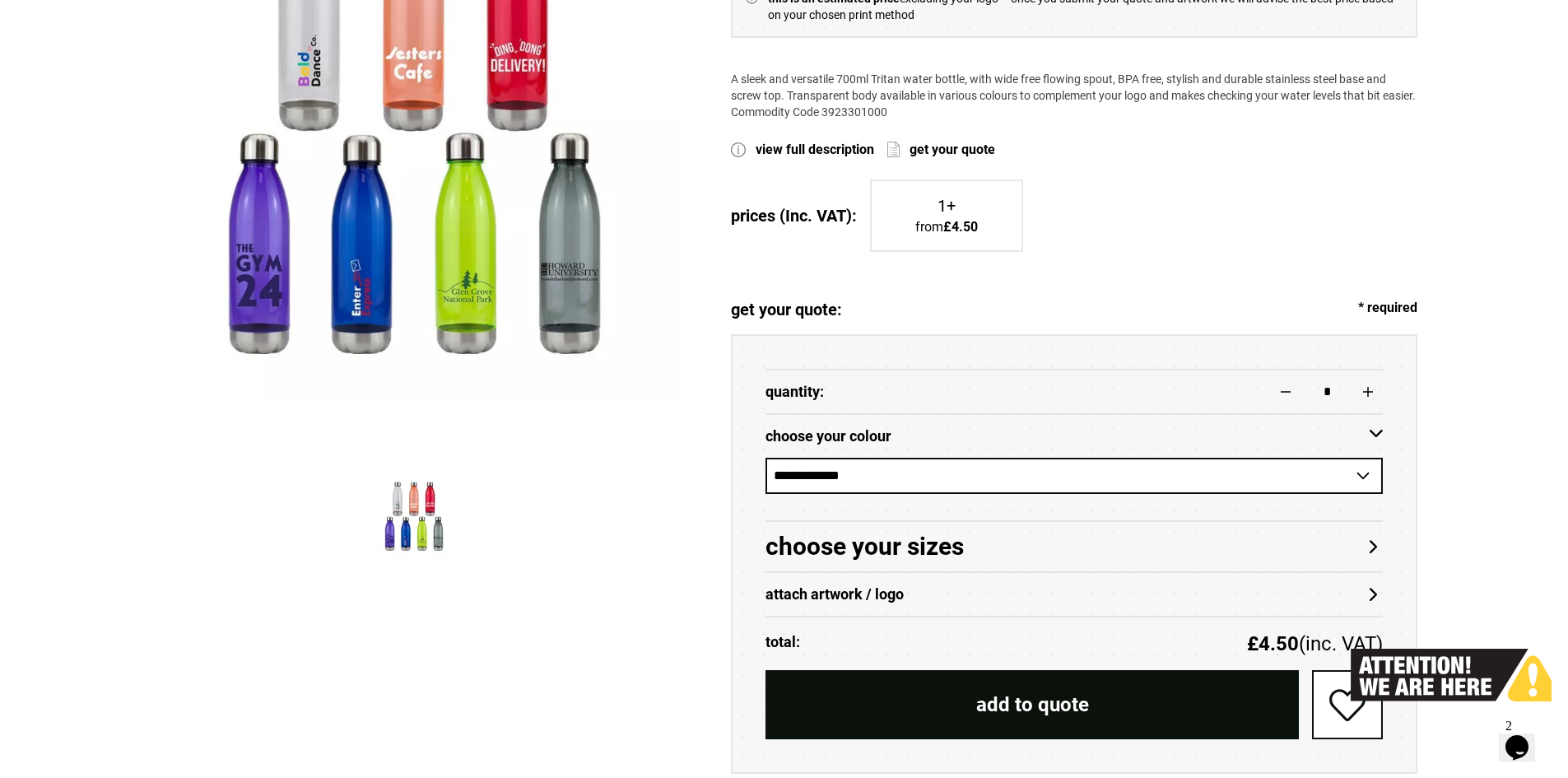 click on "**********" at bounding box center (1074, 476) 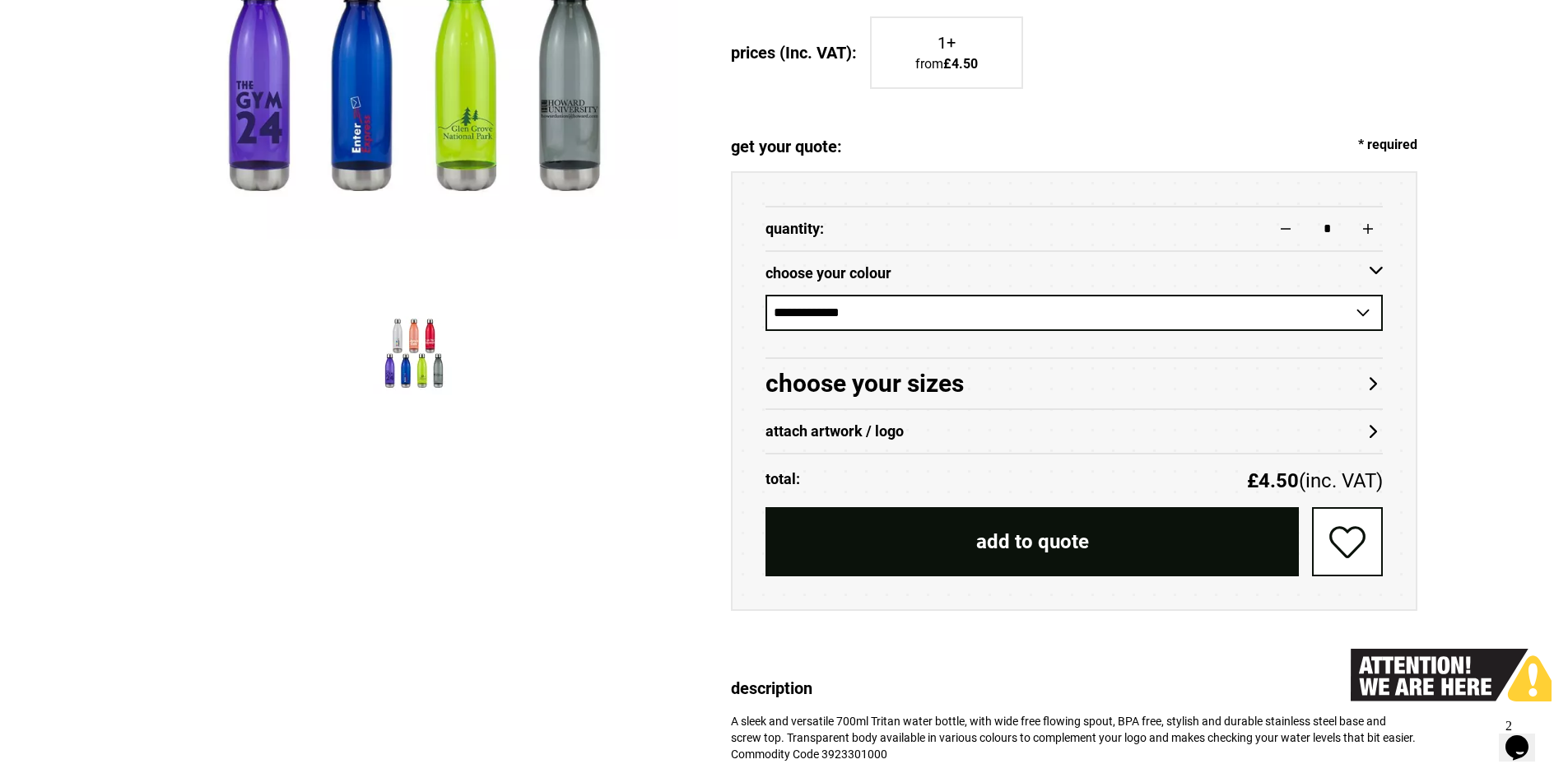 scroll, scrollTop: 576, scrollLeft: 0, axis: vertical 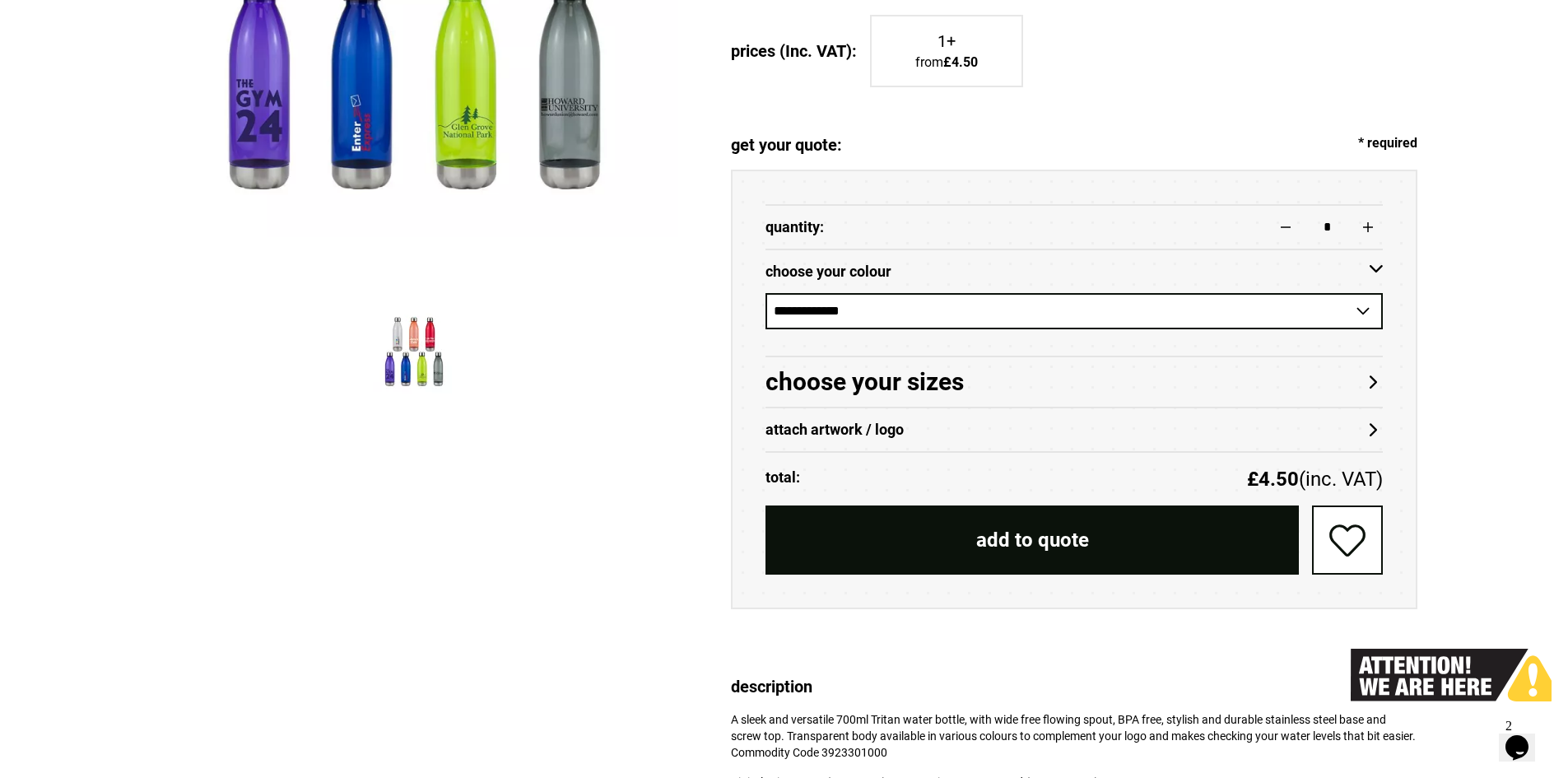 click on "**********" at bounding box center [1074, 311] 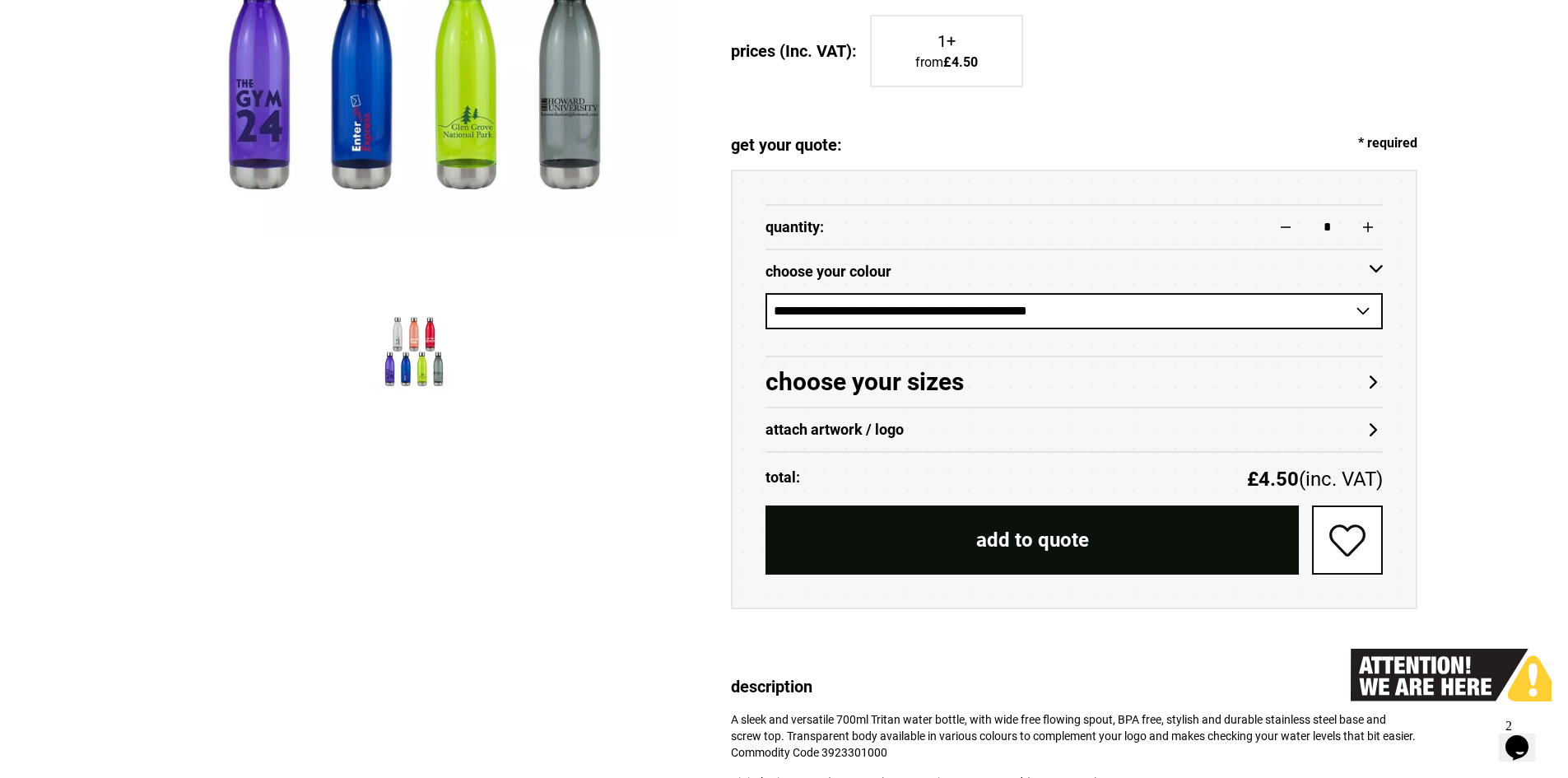 click on "**********" at bounding box center [1074, 311] 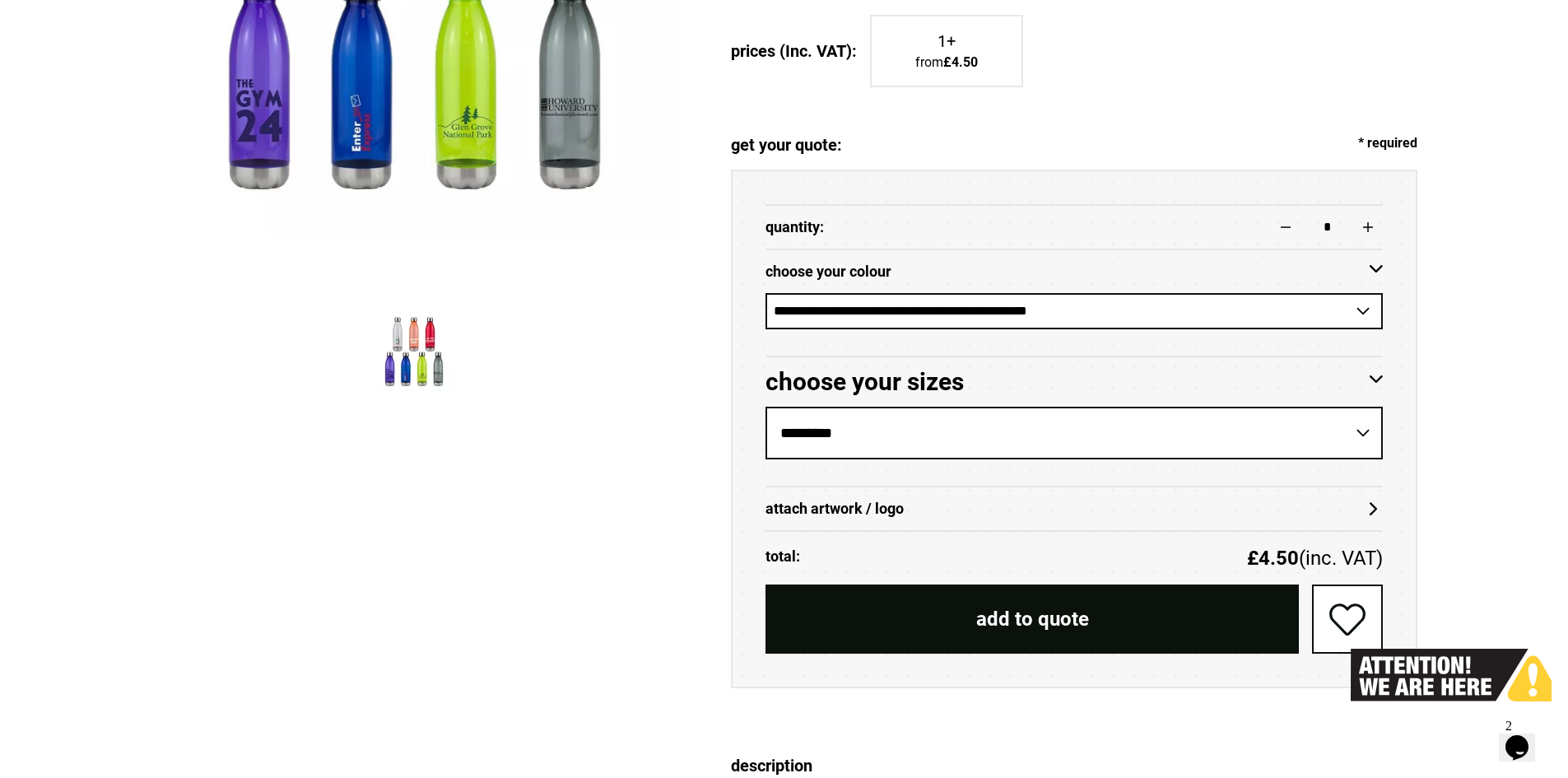 click on "choose your sizes" at bounding box center (1074, 382) 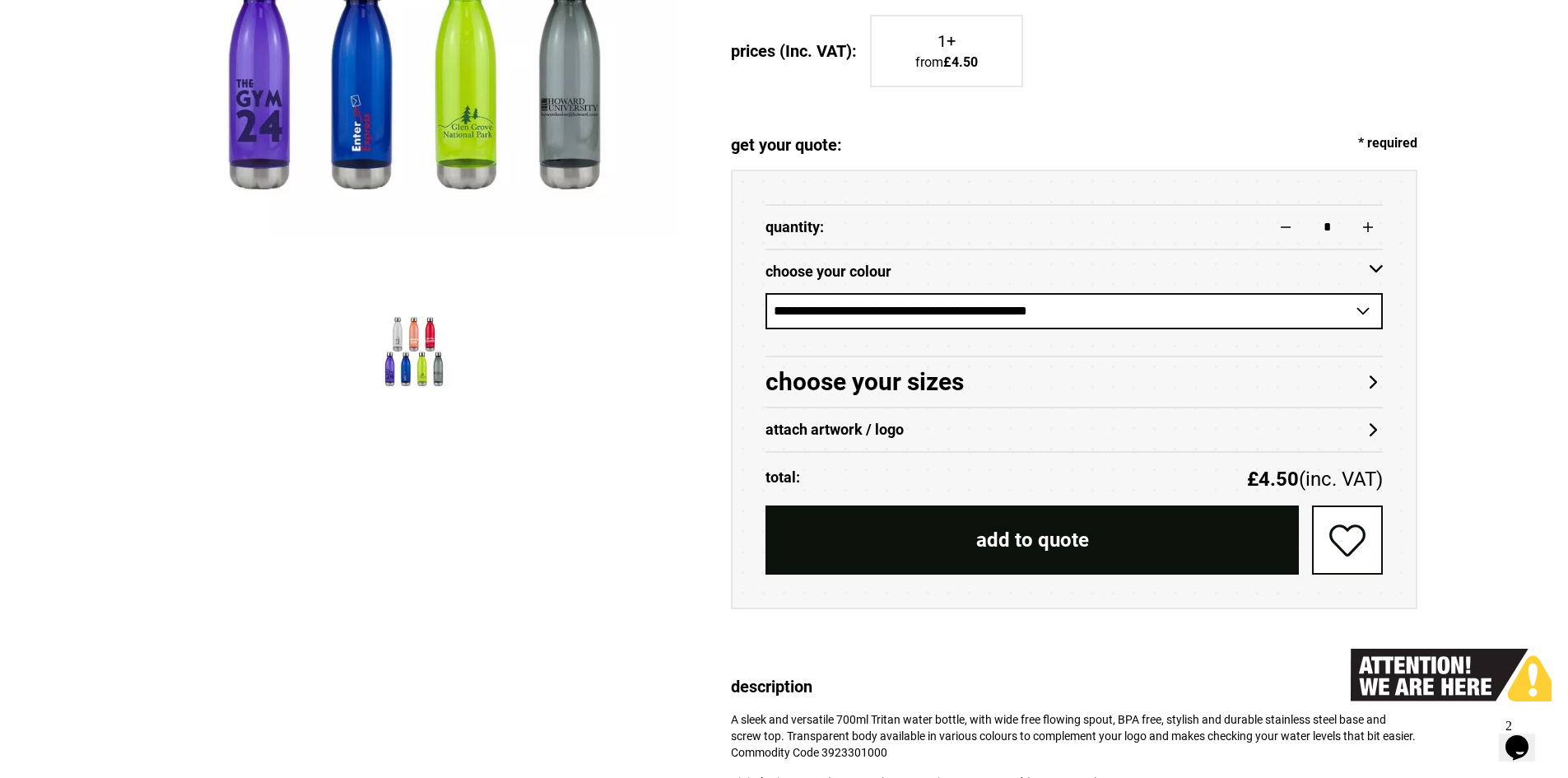 click on "attach artwork / logo" at bounding box center [1074, 430] 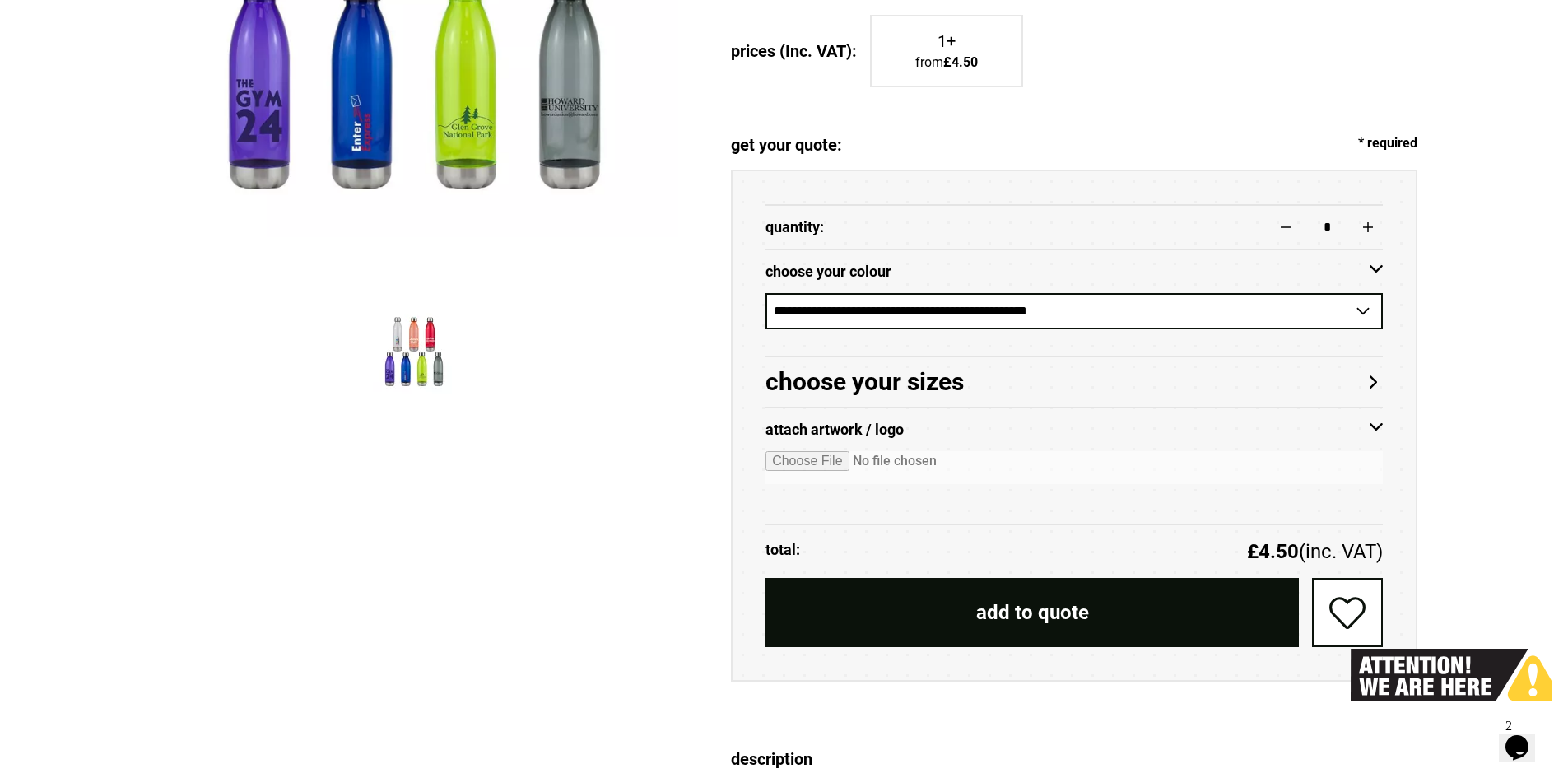 click on "attach artwork / logo" at bounding box center [1074, 430] 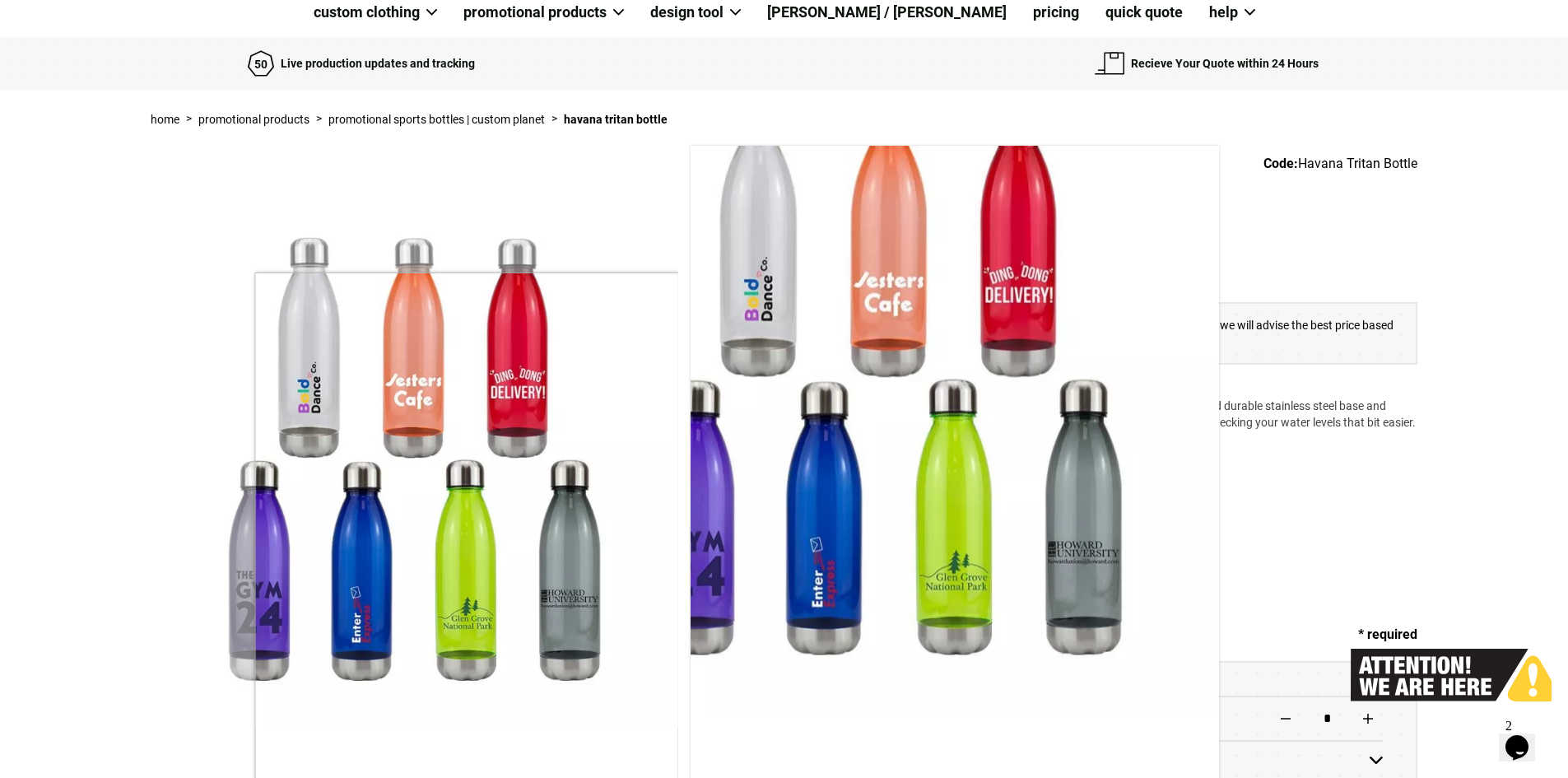 scroll, scrollTop: 82, scrollLeft: 0, axis: vertical 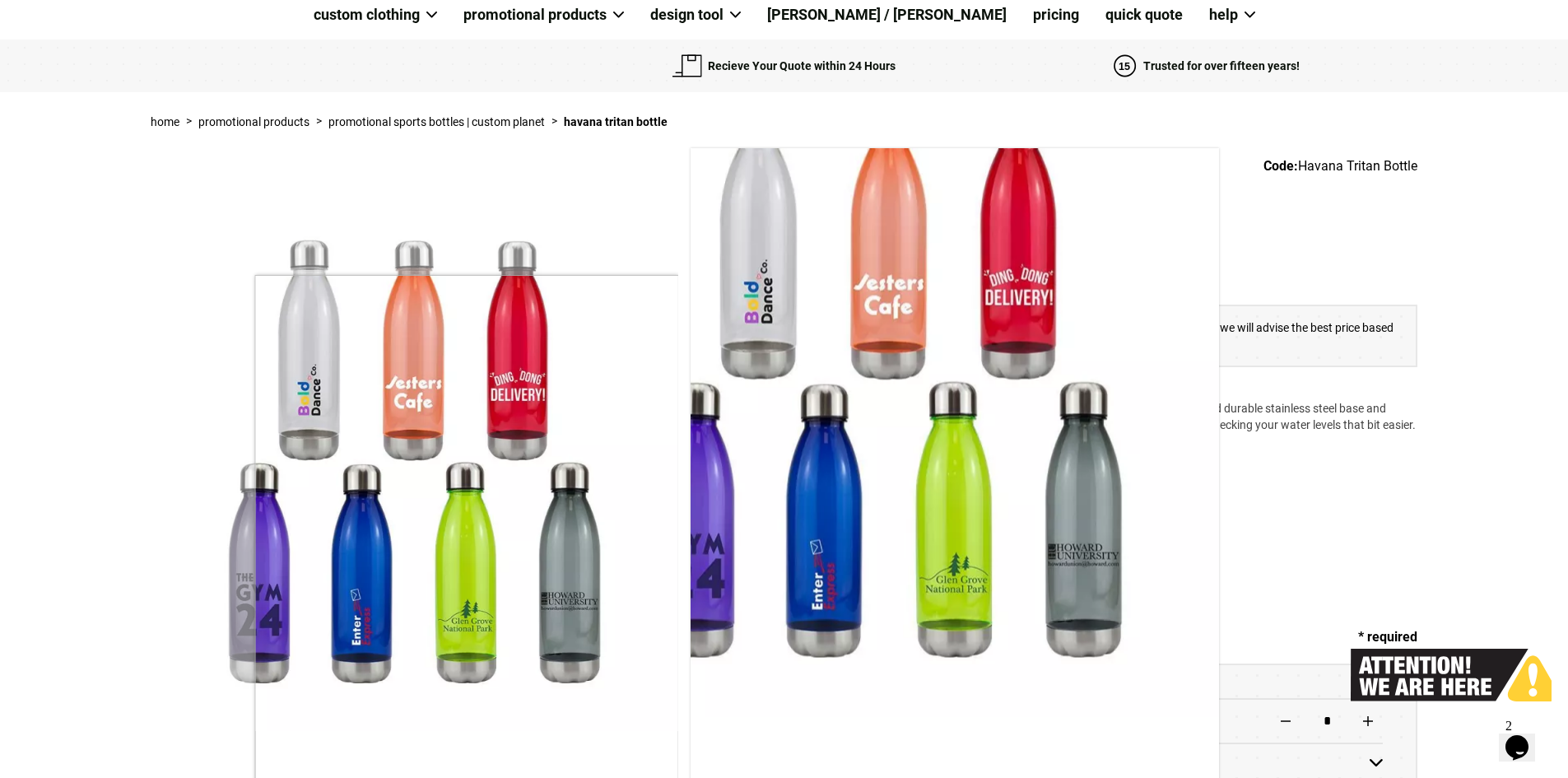 click at bounding box center [415, 467] 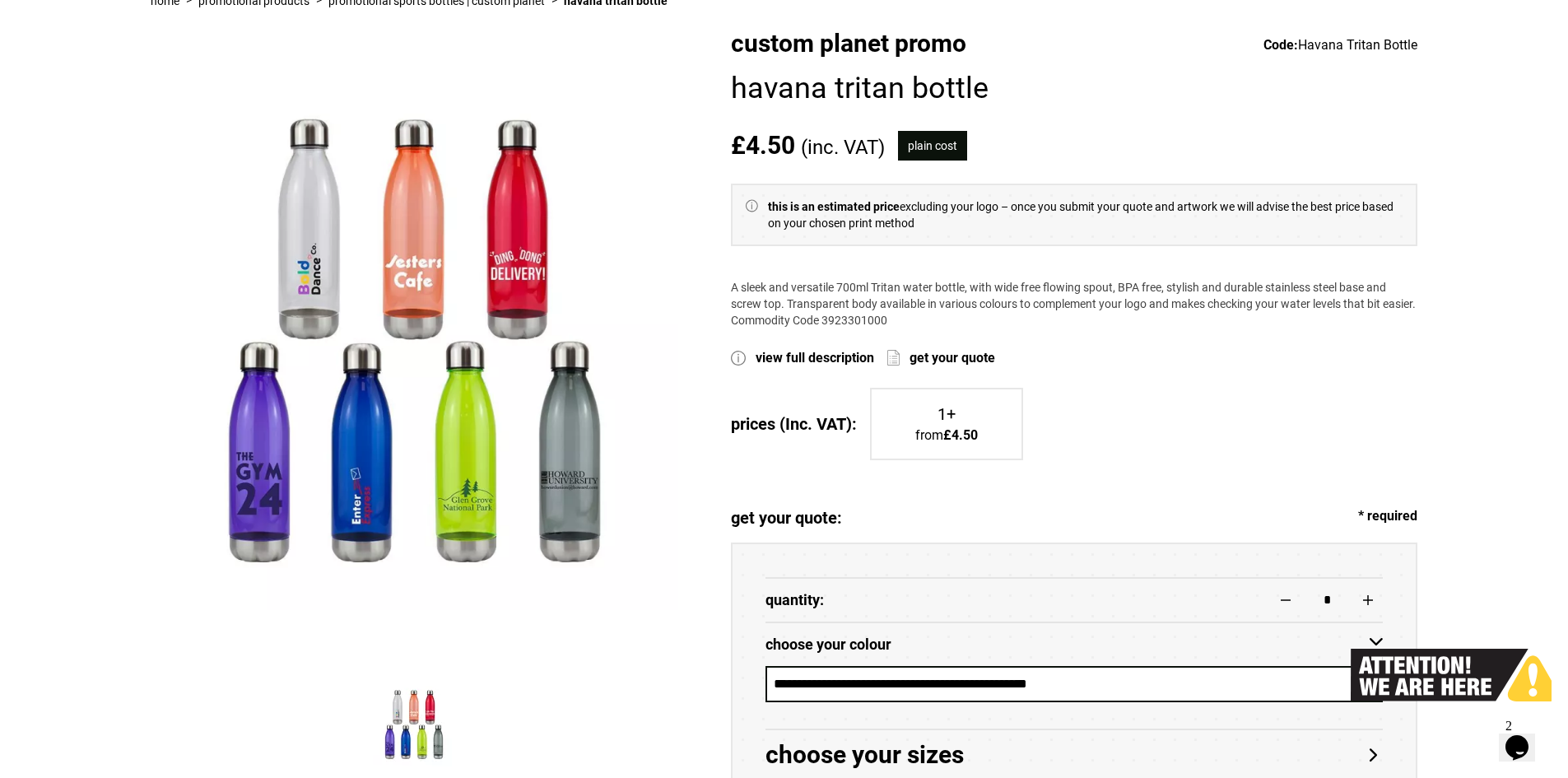 scroll, scrollTop: 165, scrollLeft: 0, axis: vertical 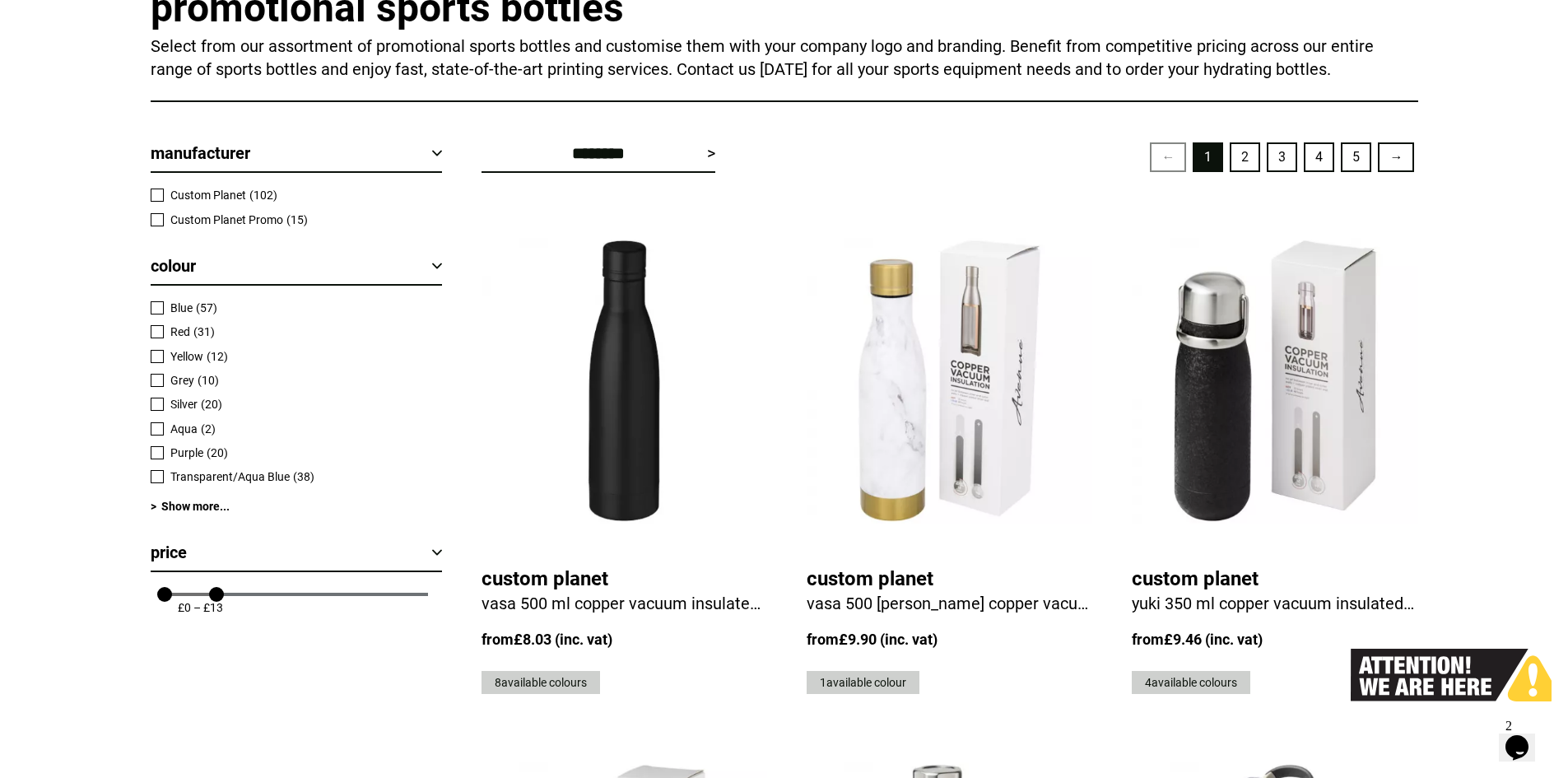 click on "2" at bounding box center (1245, 157) 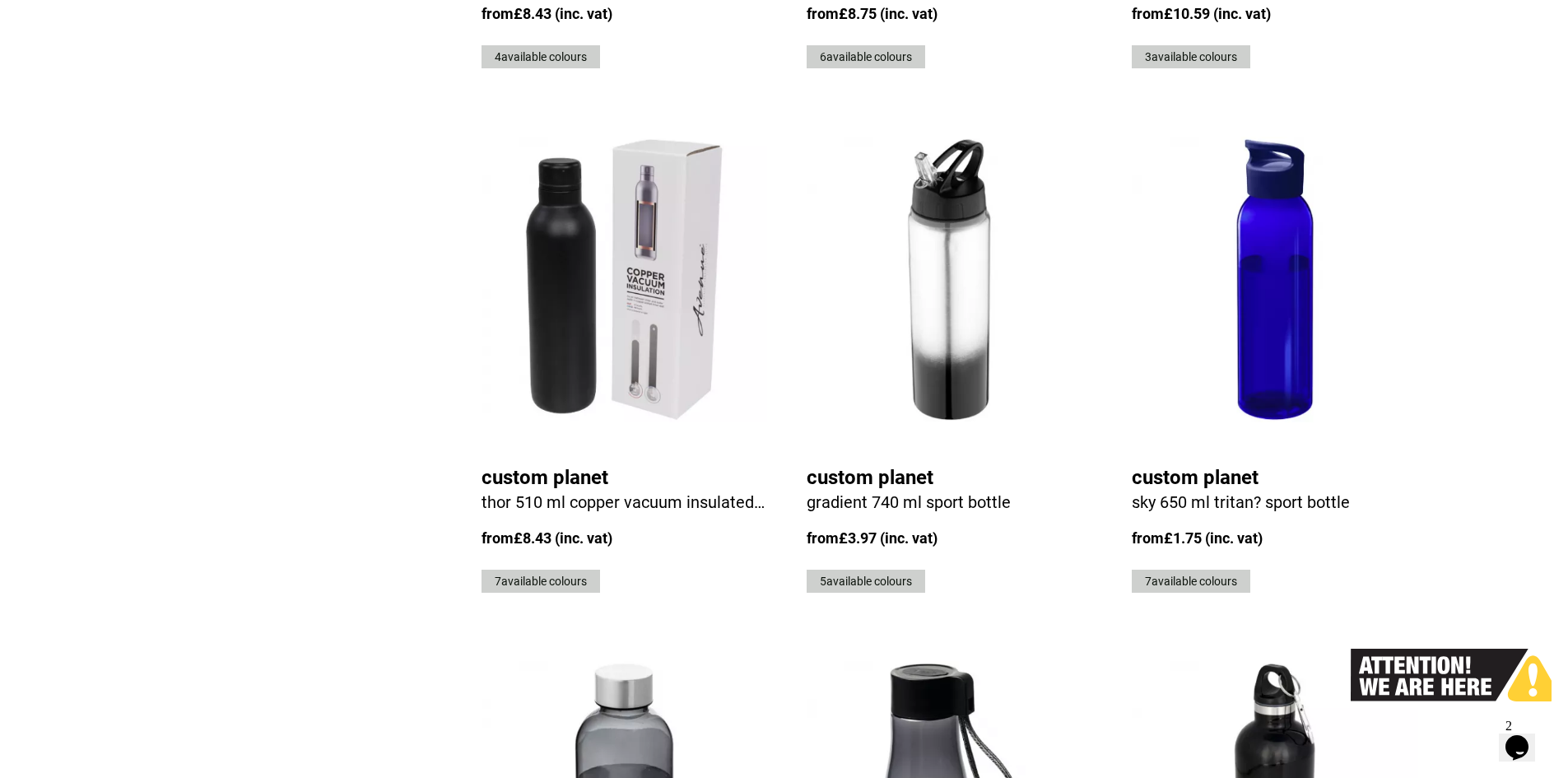 scroll, scrollTop: 2058, scrollLeft: 0, axis: vertical 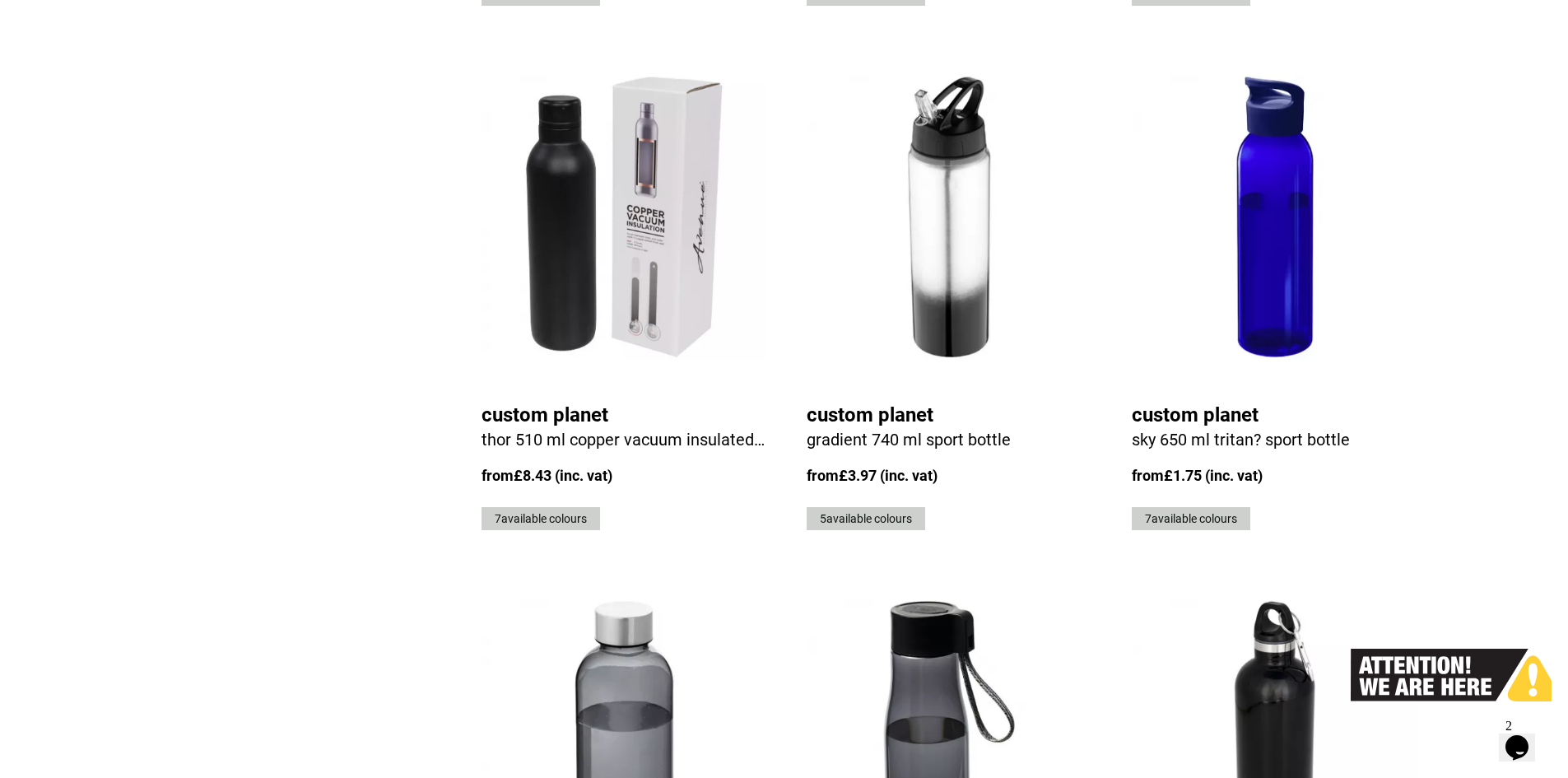 click at bounding box center [949, 217] 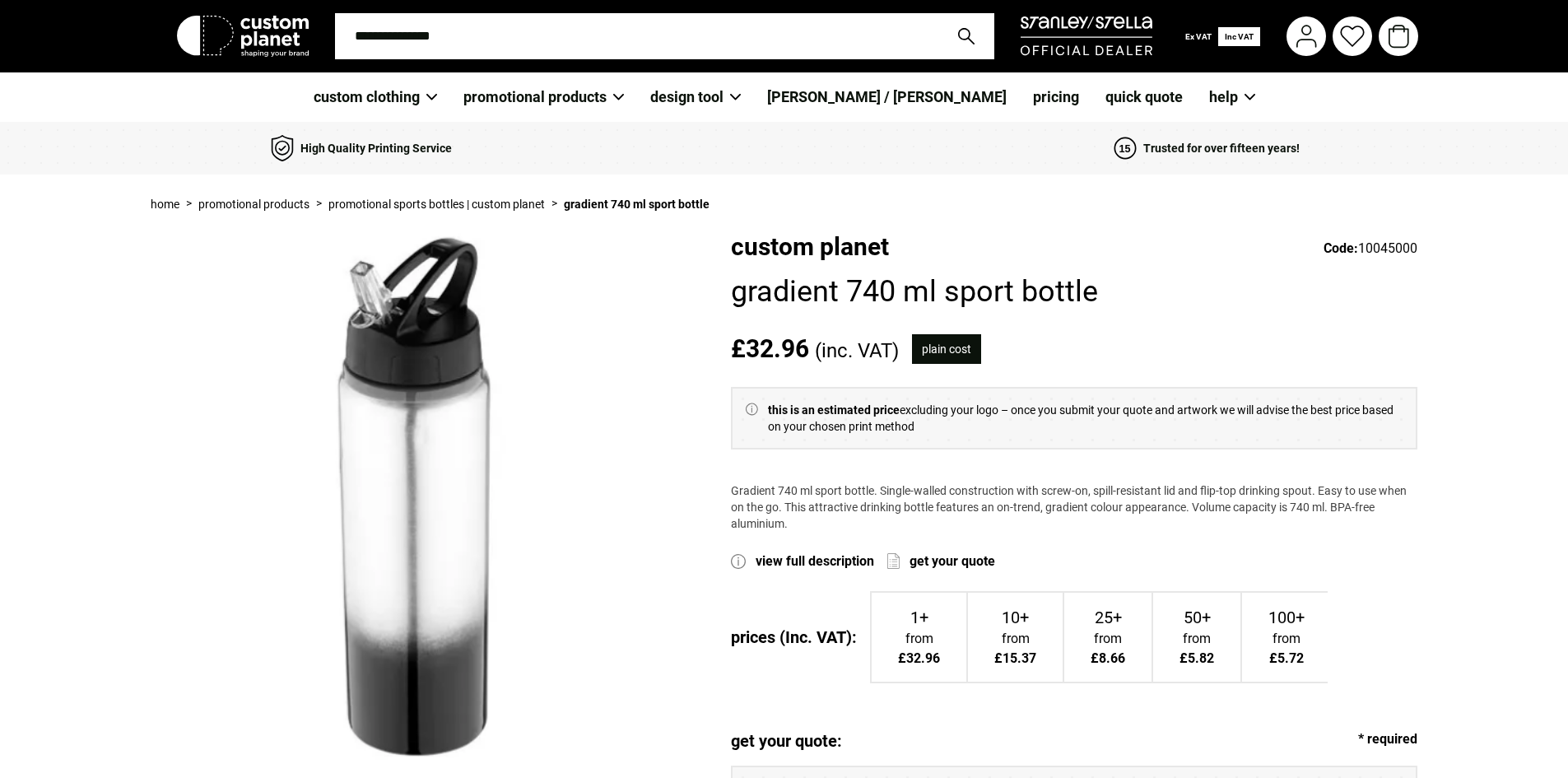 scroll, scrollTop: 0, scrollLeft: 0, axis: both 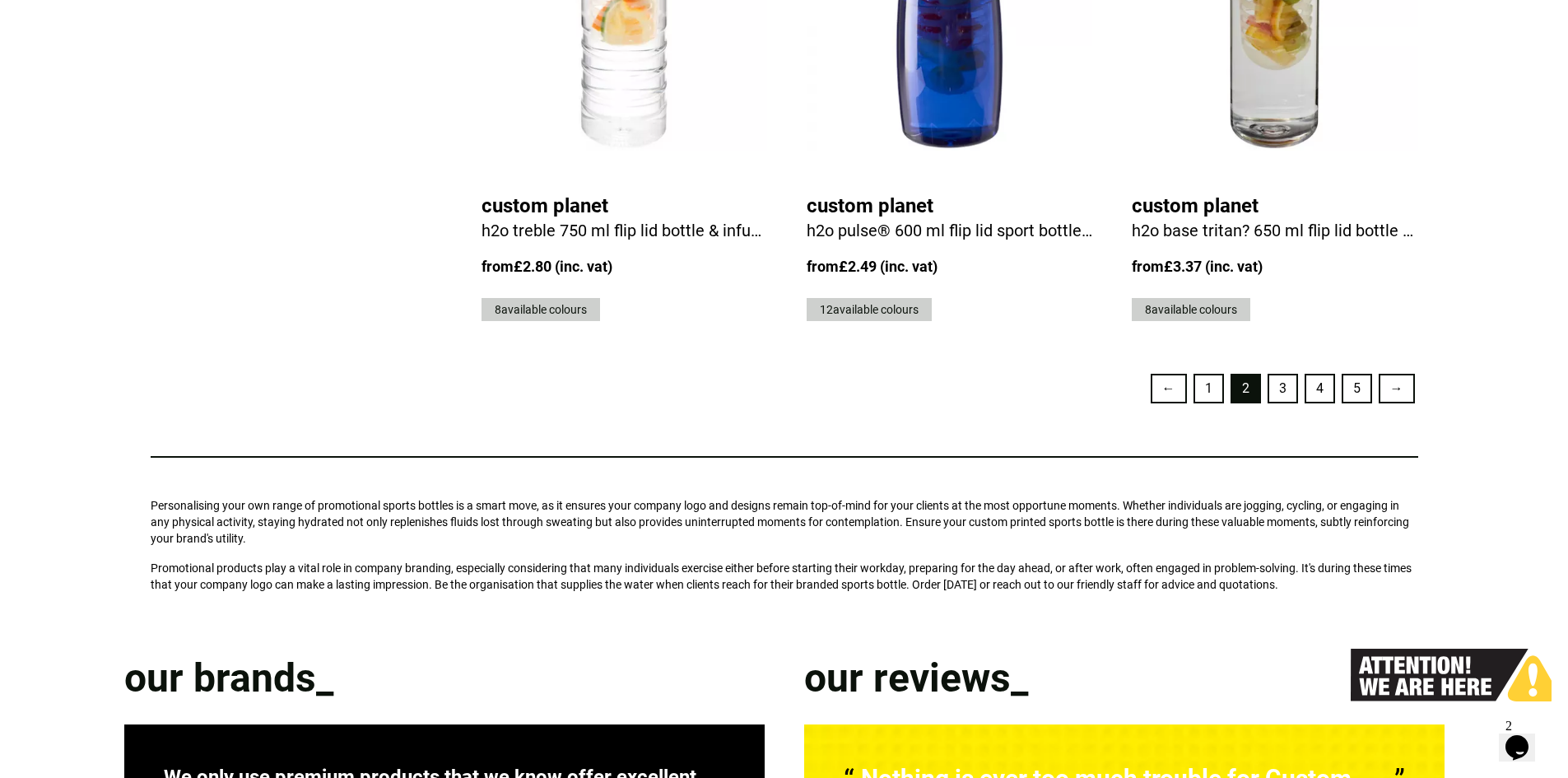 click on "3" at bounding box center [1282, 389] 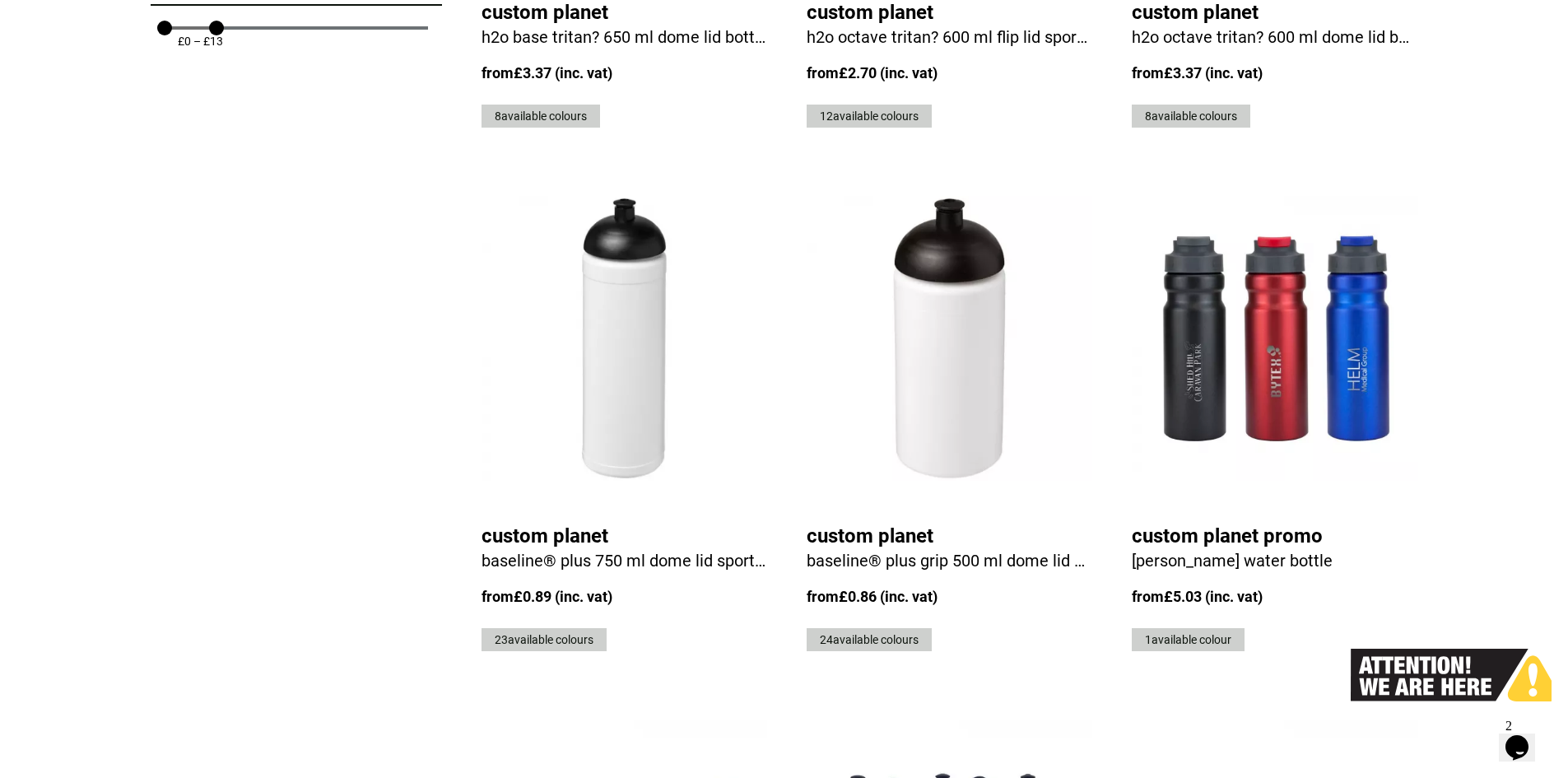 scroll, scrollTop: 906, scrollLeft: 0, axis: vertical 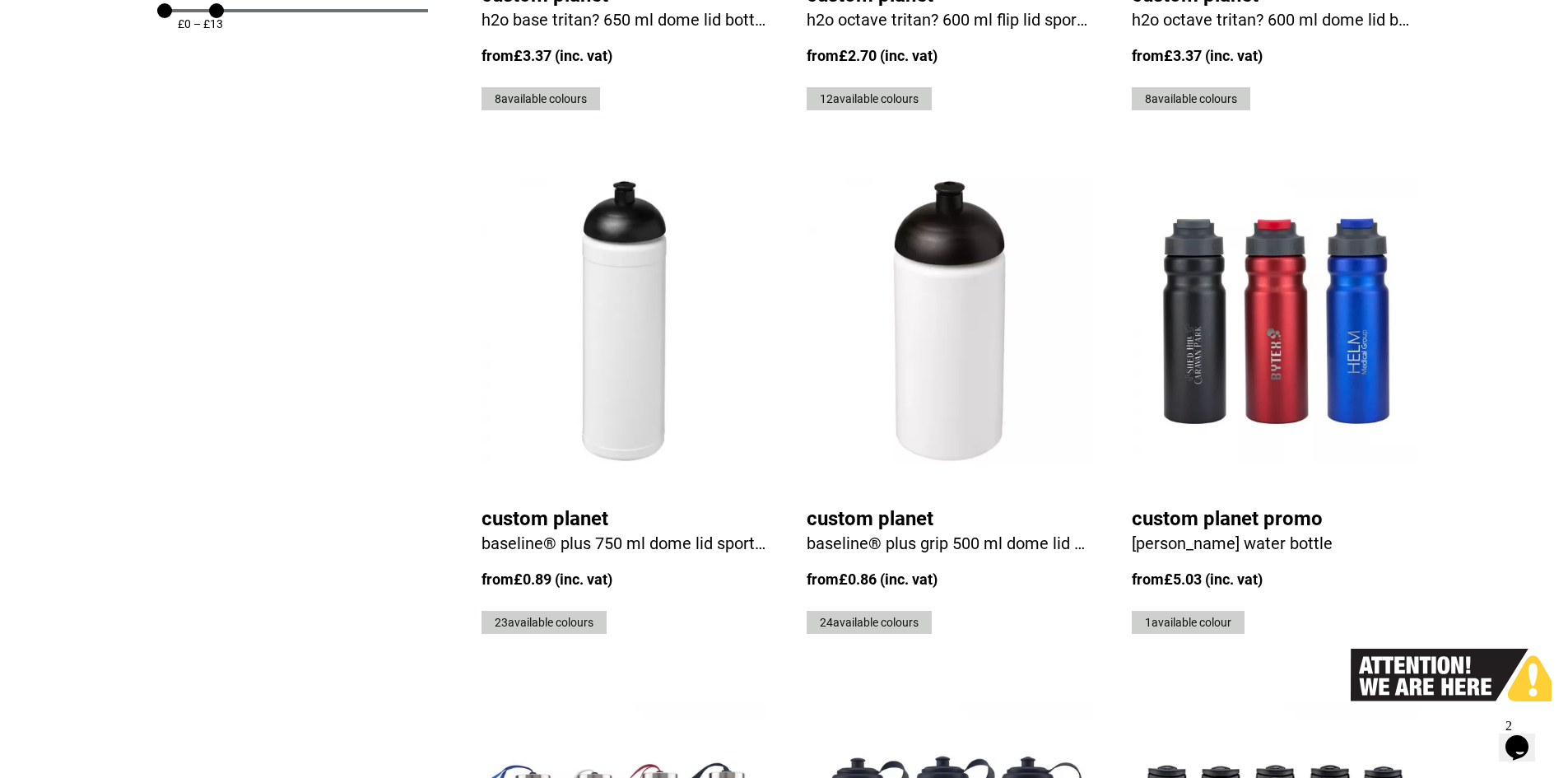 click at bounding box center [1274, 321] 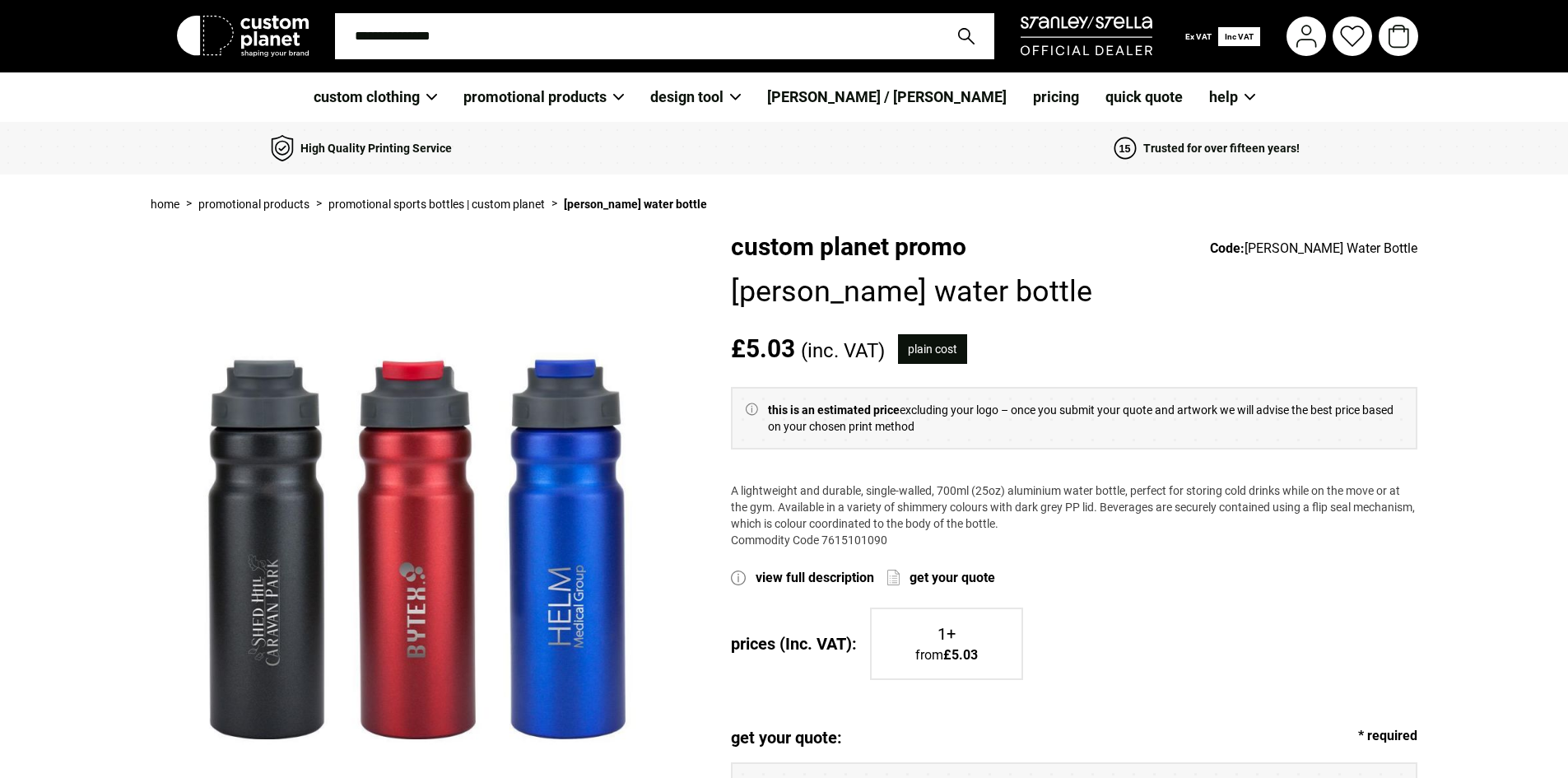 scroll, scrollTop: 0, scrollLeft: 0, axis: both 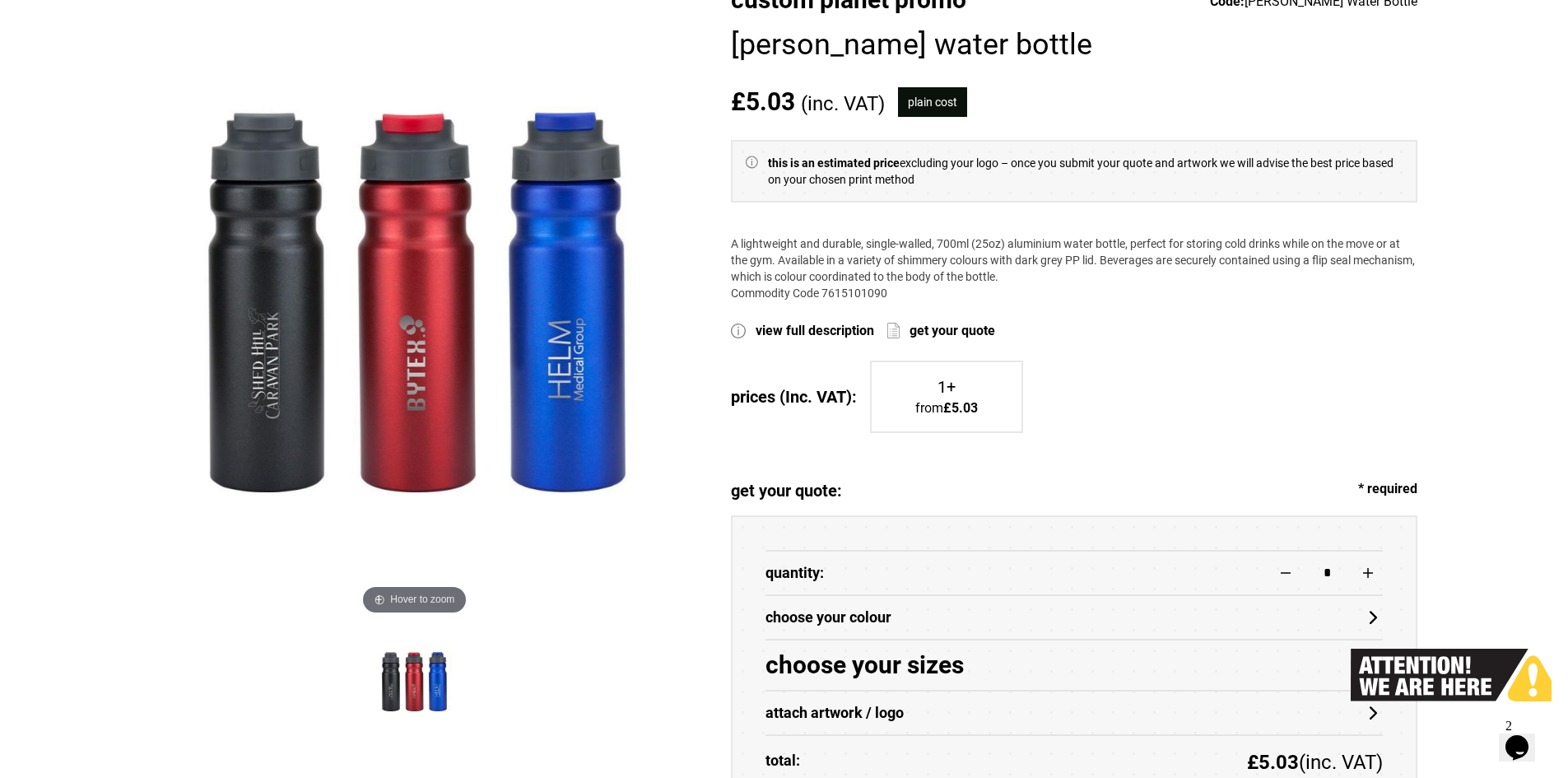 click on "prices (Inc. VAT): prices (ex. VAT): 1+ from  £5.03 £4.19" at bounding box center [1074, 403] 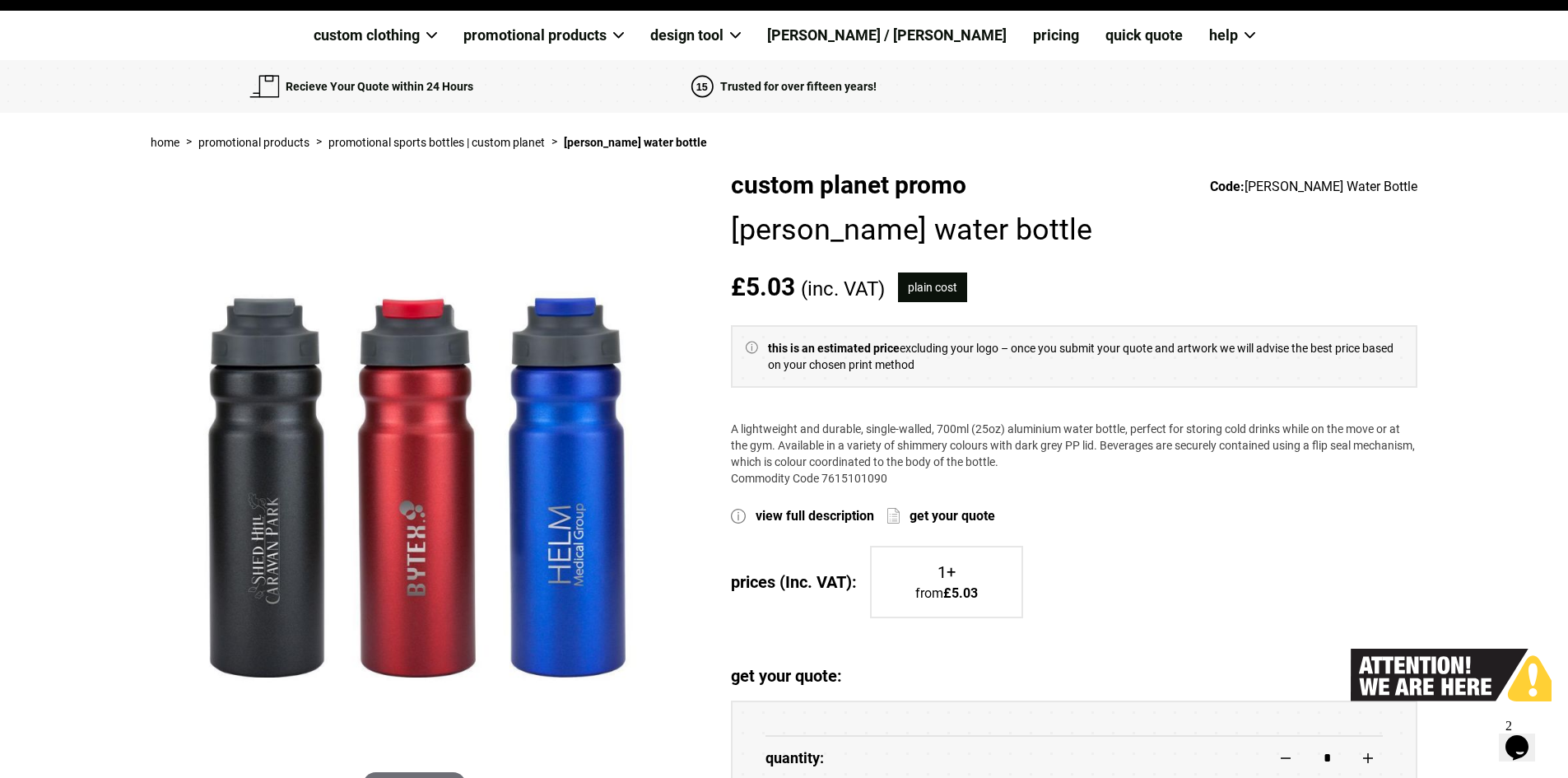 scroll, scrollTop: 0, scrollLeft: 0, axis: both 